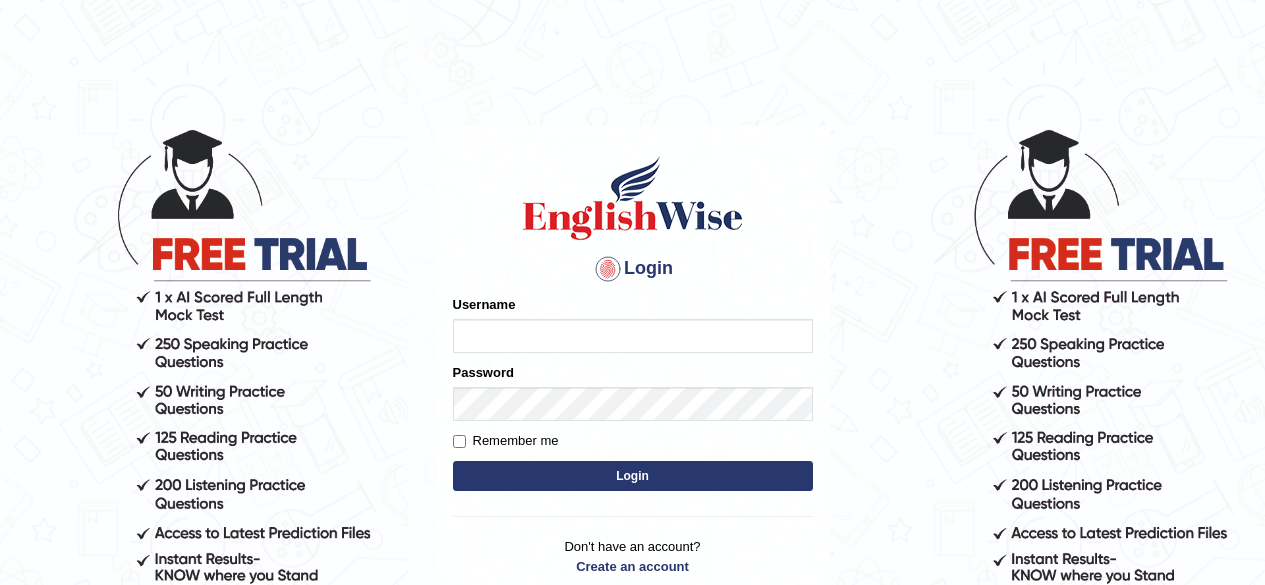scroll, scrollTop: 0, scrollLeft: 0, axis: both 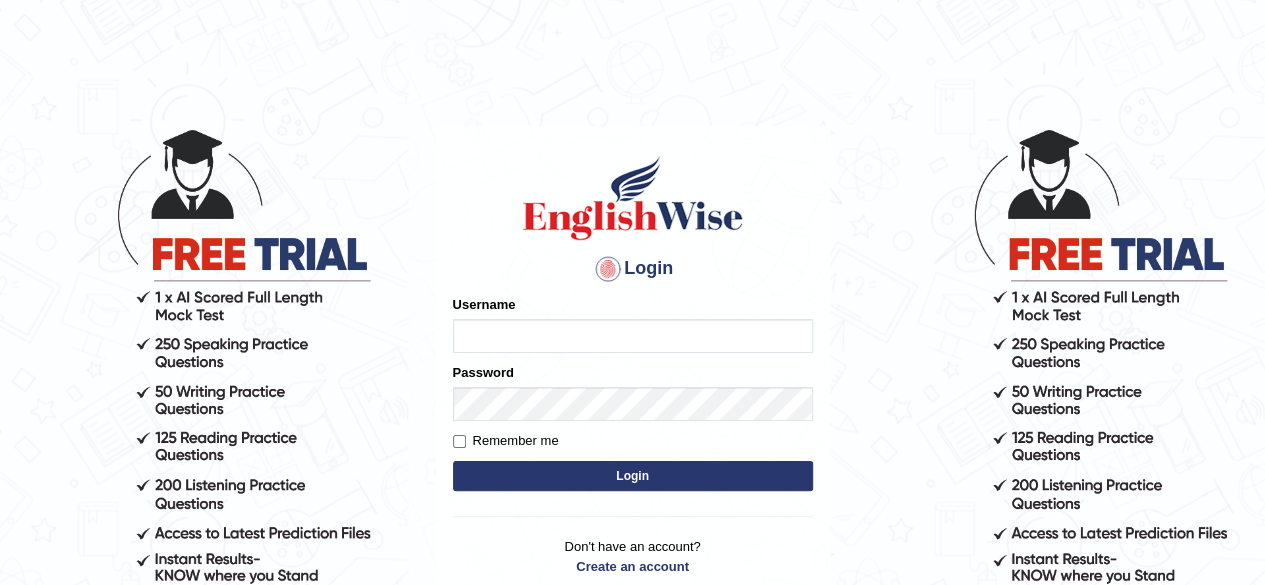 type on "maliny" 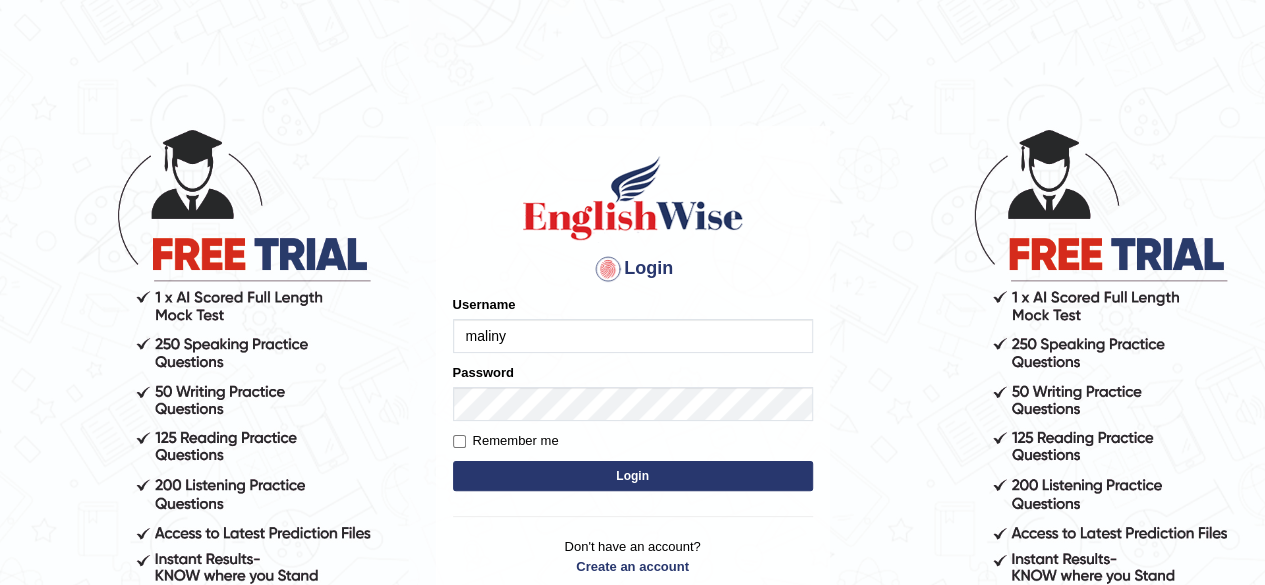 click on "Login" at bounding box center (633, 476) 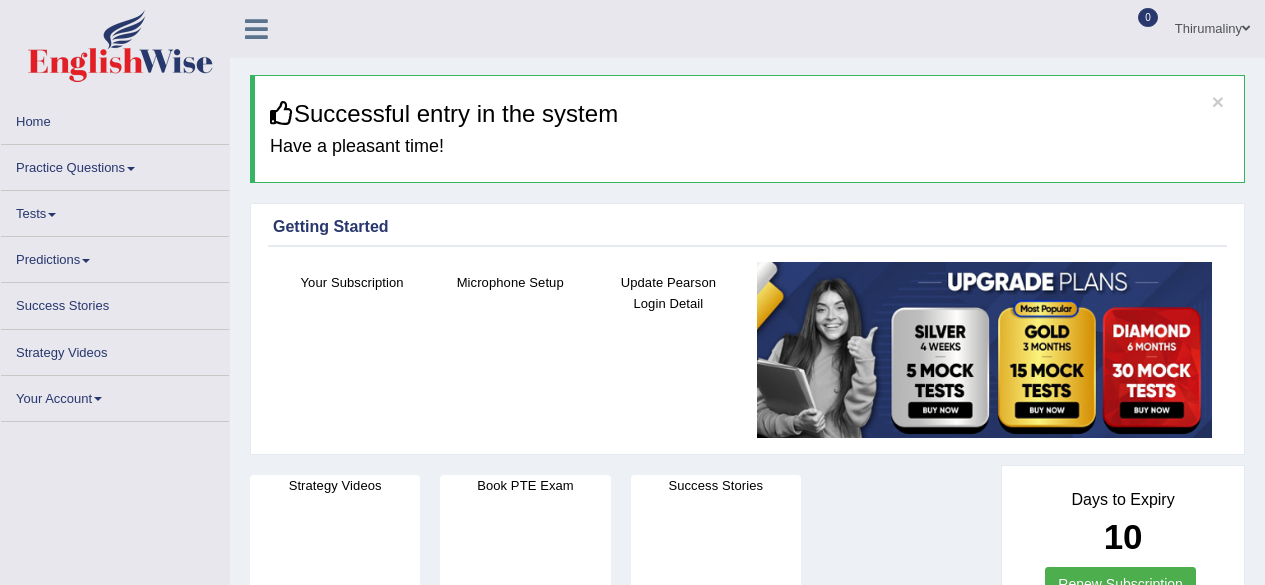 scroll, scrollTop: 0, scrollLeft: 0, axis: both 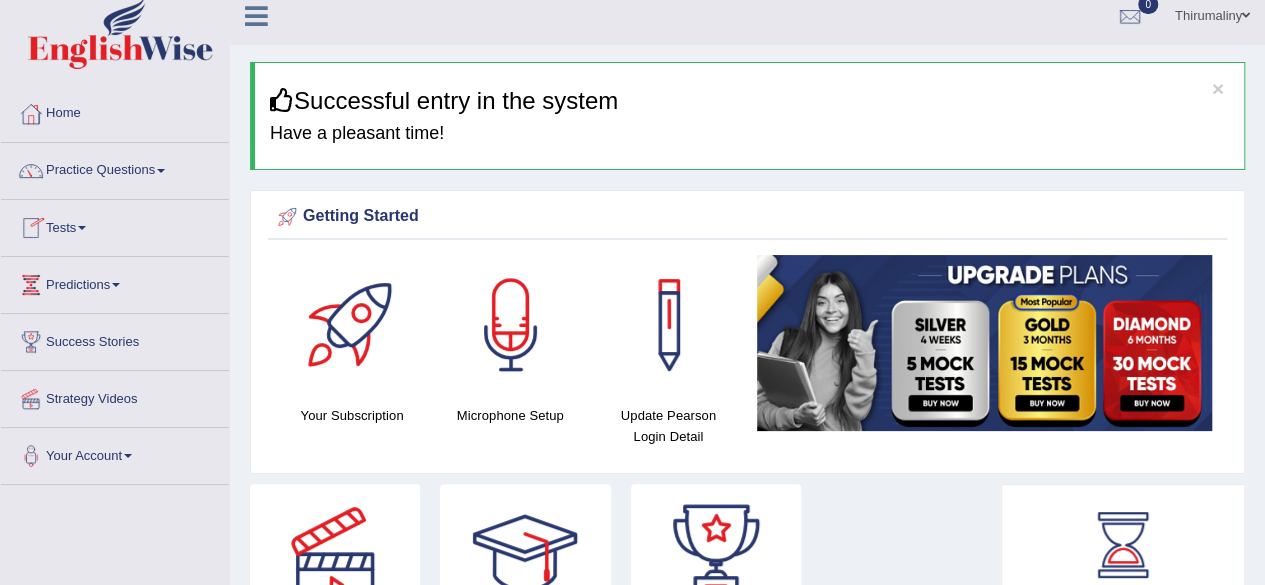 click on "Tests" at bounding box center (115, 225) 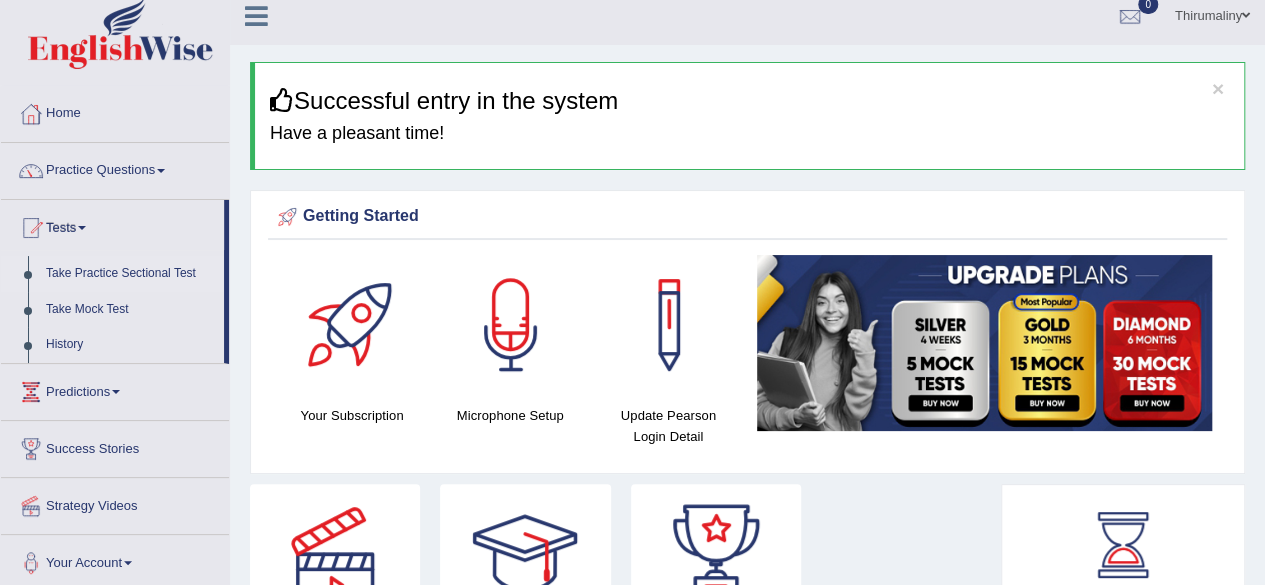 click on "Take Practice Sectional Test" at bounding box center (130, 274) 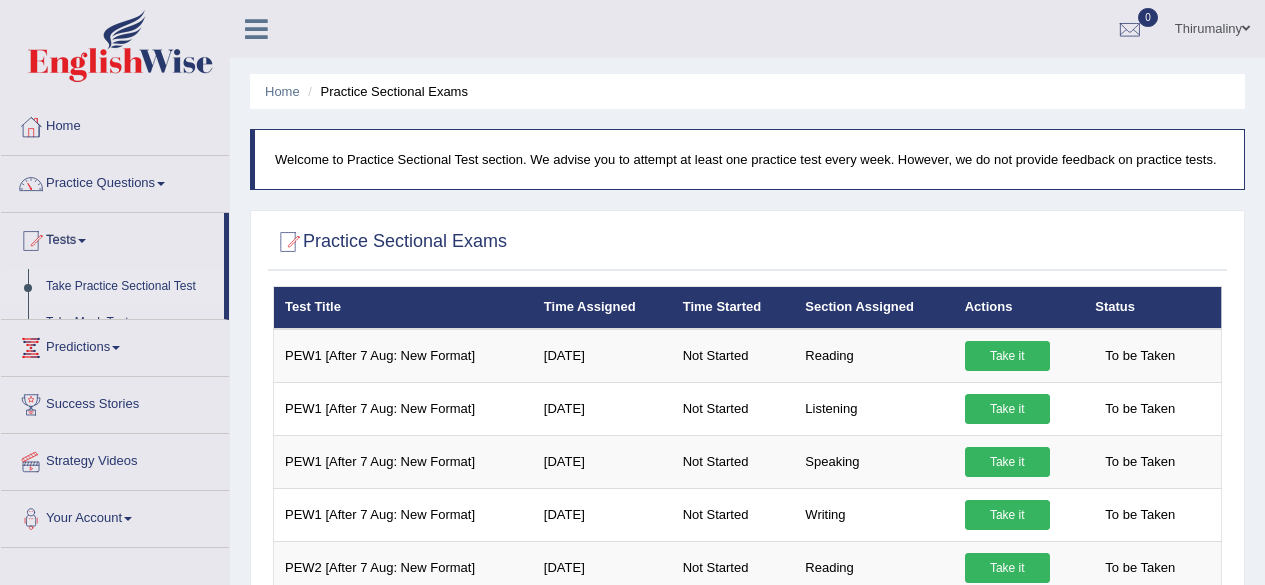 scroll, scrollTop: 0, scrollLeft: 0, axis: both 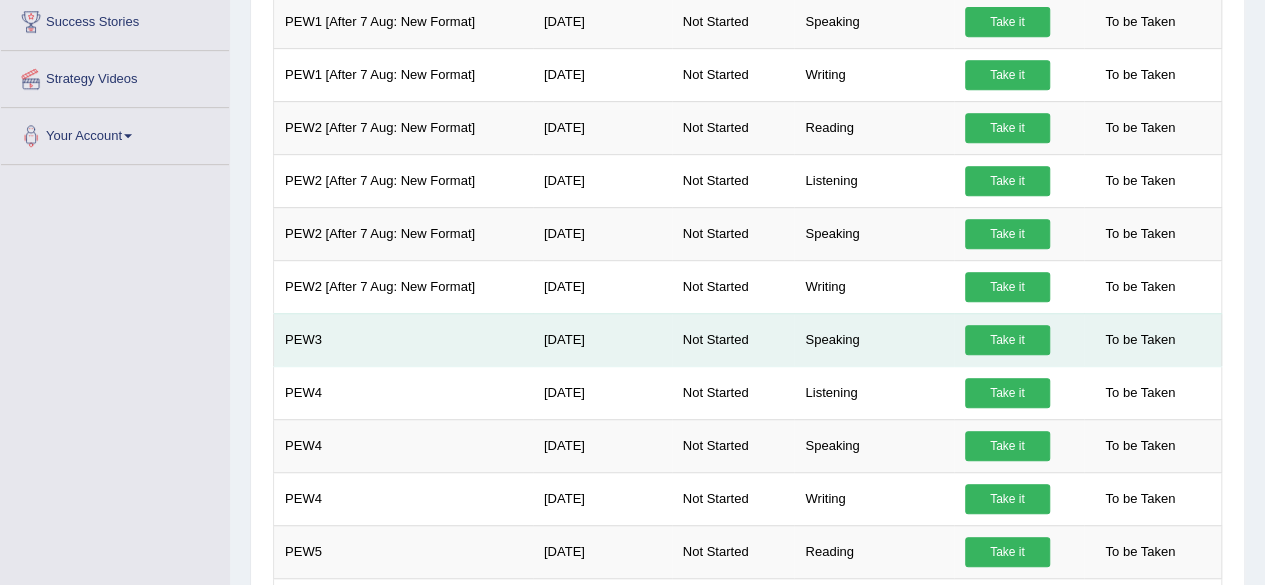 click on "Take it" at bounding box center (1007, 340) 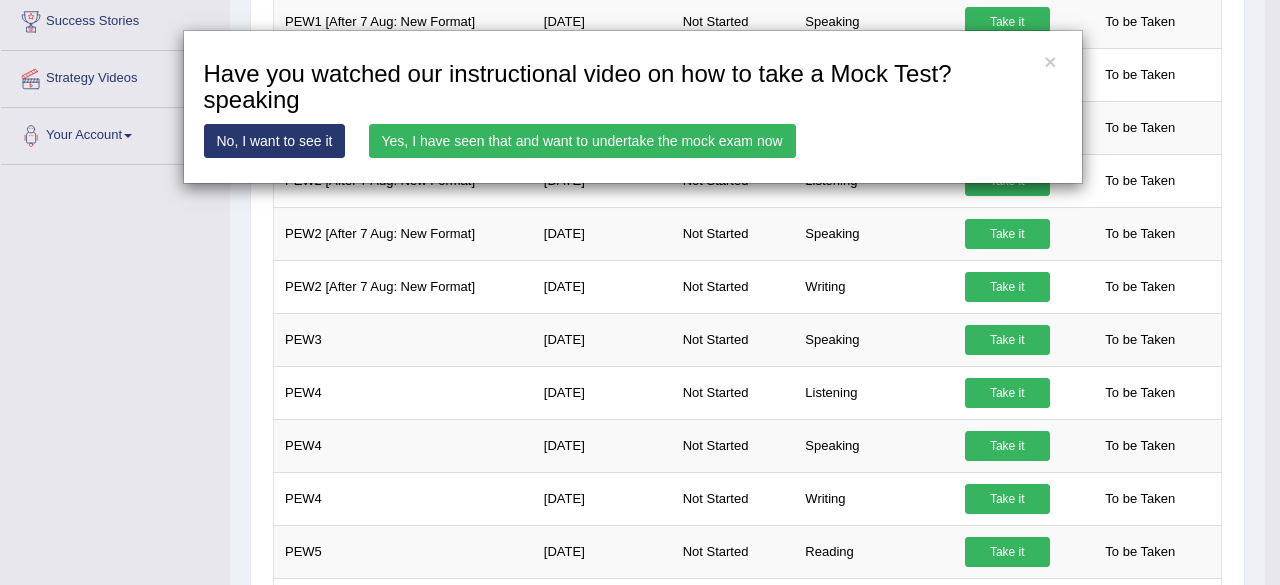 click on "Yes, I have seen that and want to undertake the mock exam now" at bounding box center (582, 141) 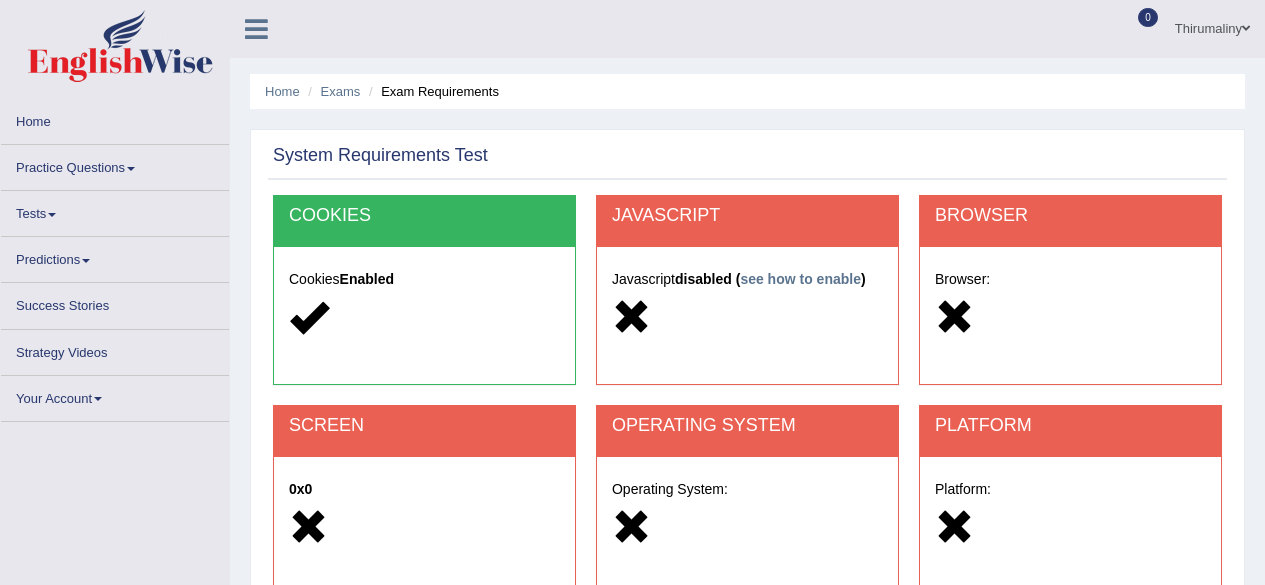 scroll, scrollTop: 0, scrollLeft: 0, axis: both 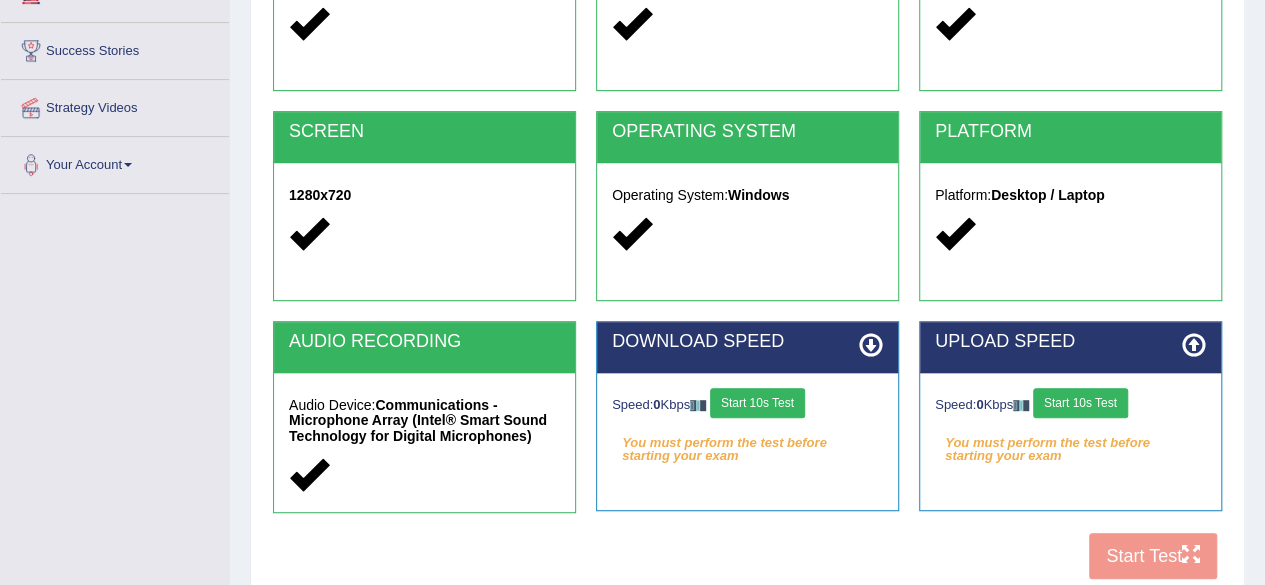 click on "Start 10s Test" at bounding box center [757, 403] 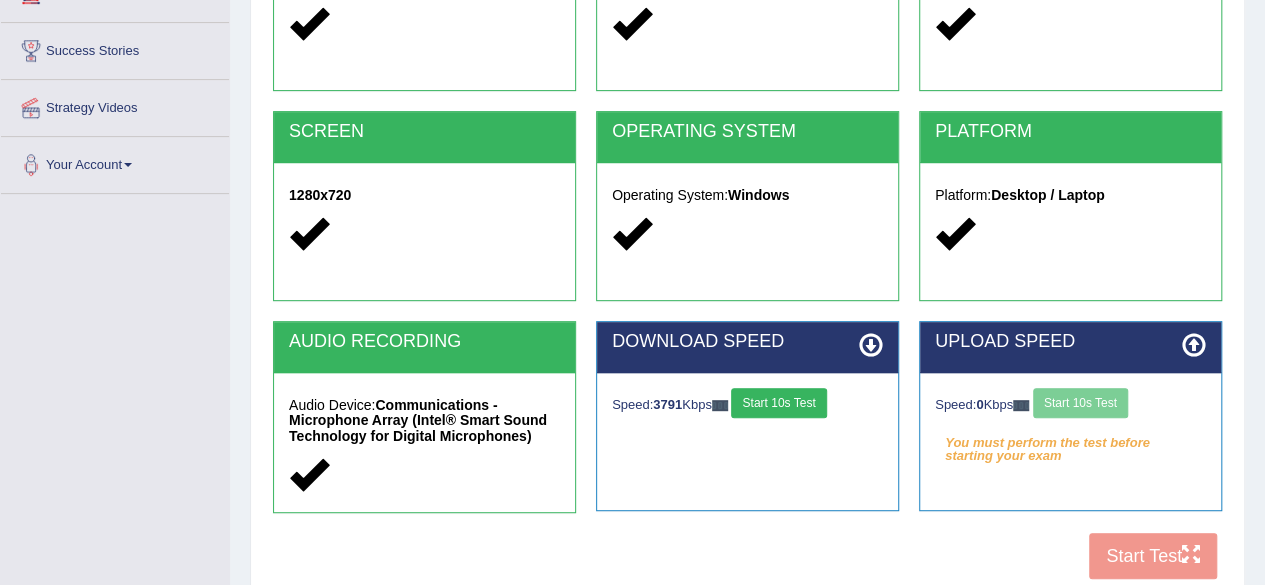 click on "Speed:  0  Kbps    Start 10s Test" at bounding box center [1070, 405] 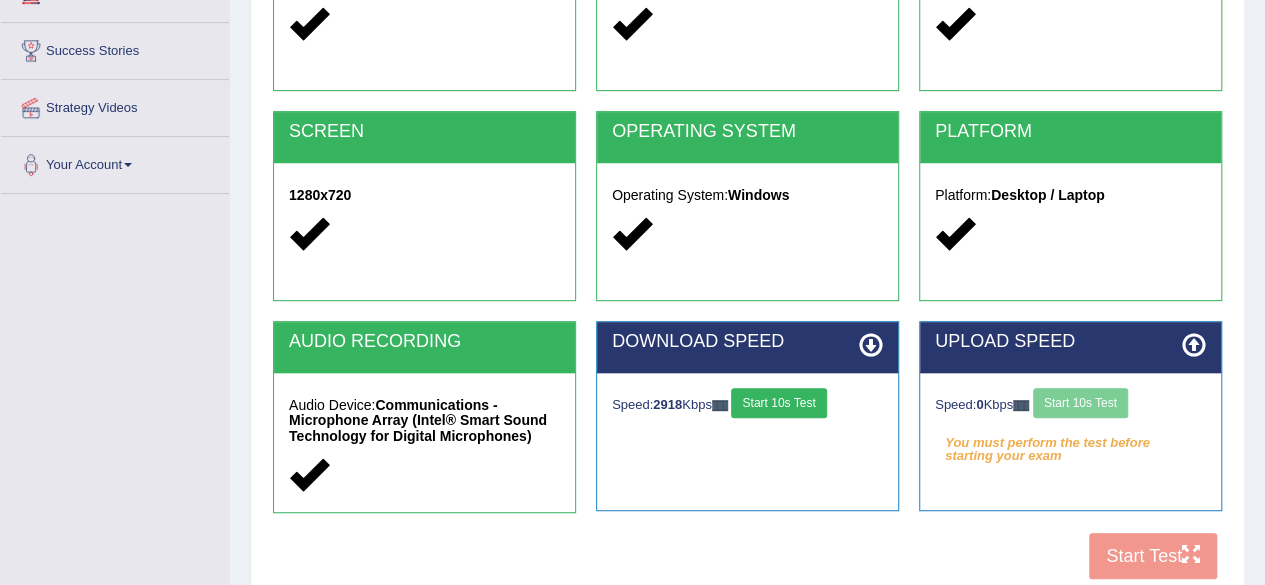 click on "Start 10s Test" at bounding box center (1080, 403) 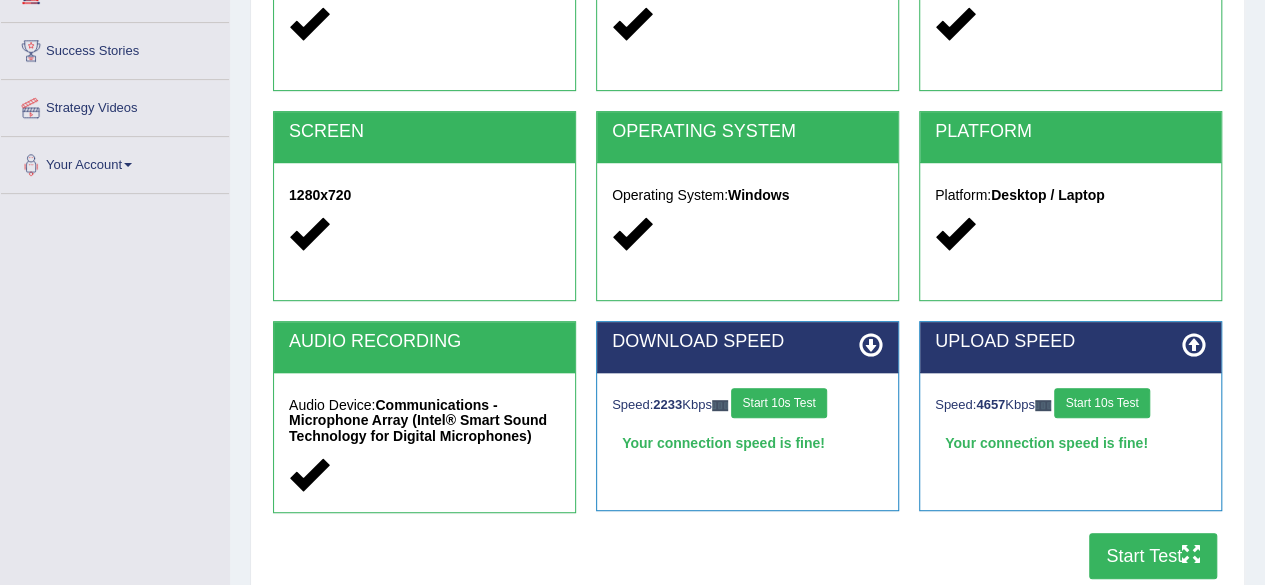 click on "Start Test" at bounding box center [1153, 556] 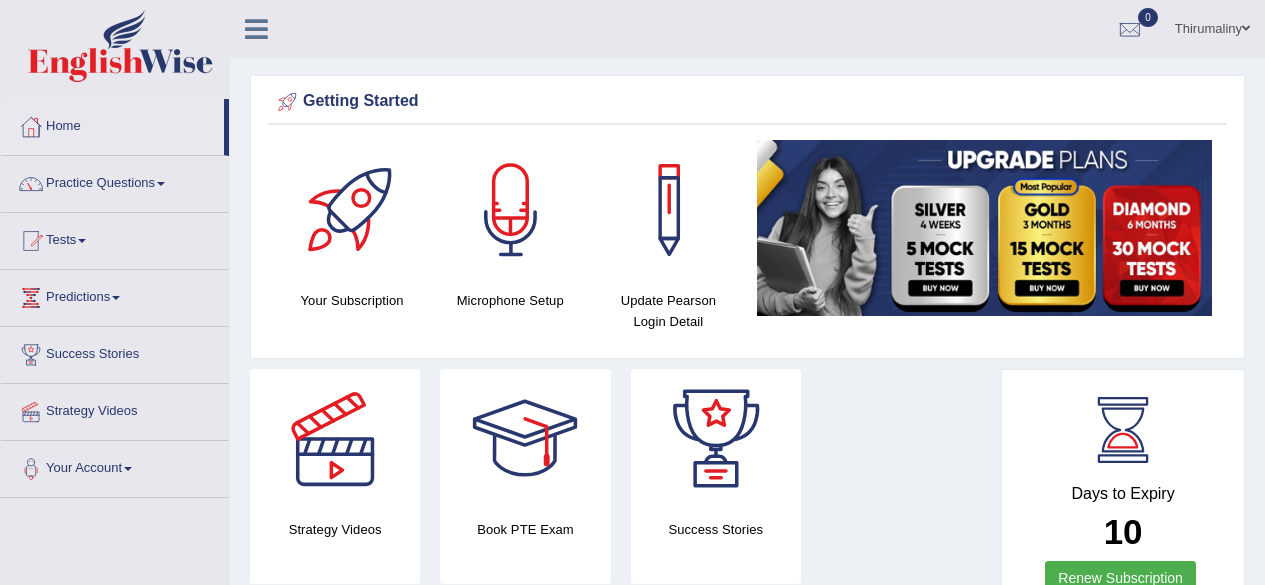 scroll, scrollTop: 0, scrollLeft: 0, axis: both 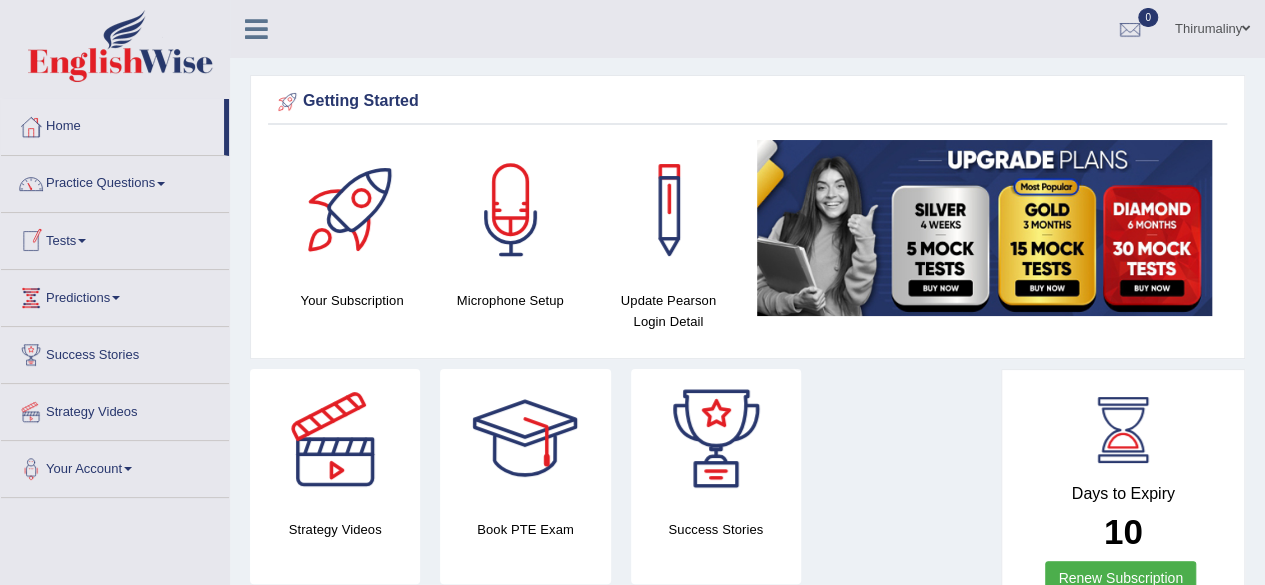 click on "Tests" at bounding box center [115, 238] 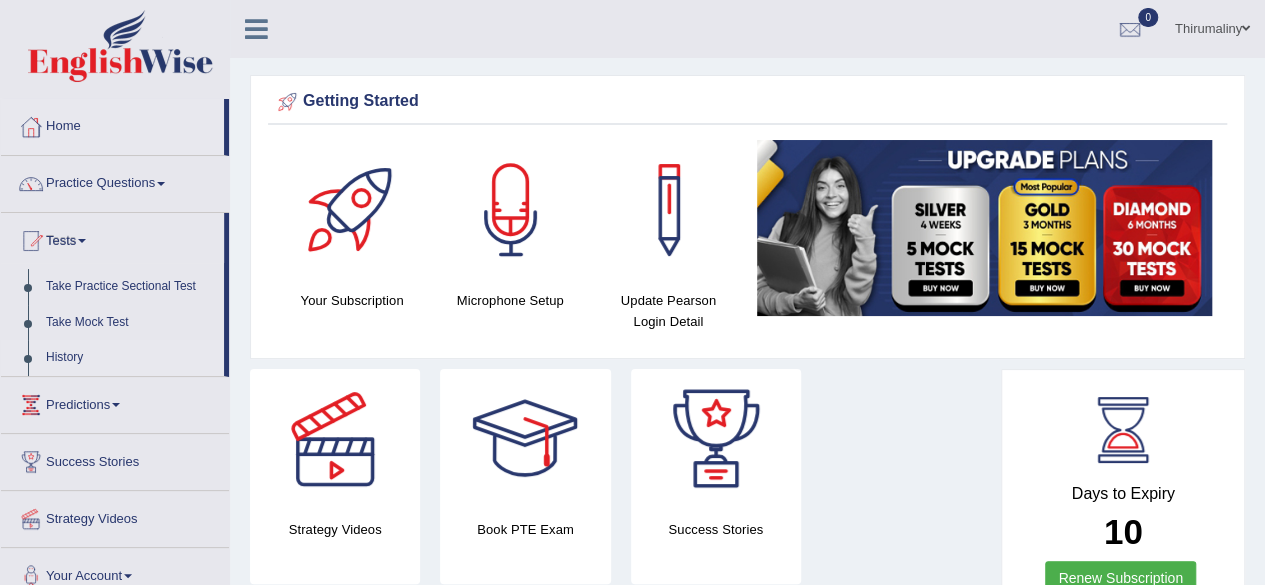 click on "History" at bounding box center [130, 358] 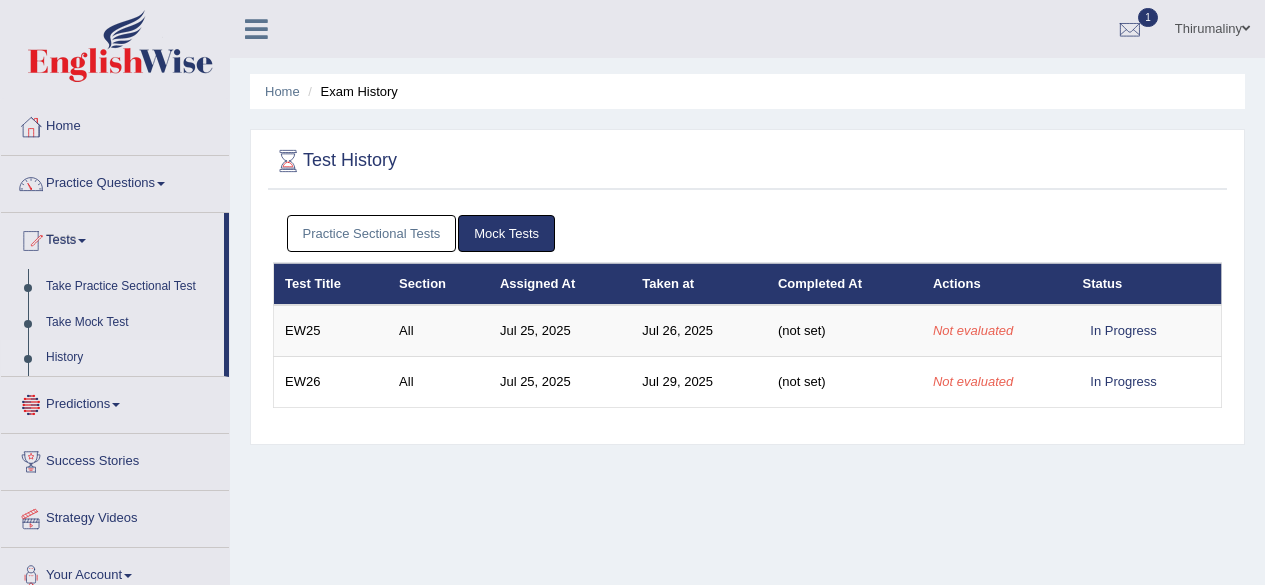 scroll, scrollTop: 0, scrollLeft: 0, axis: both 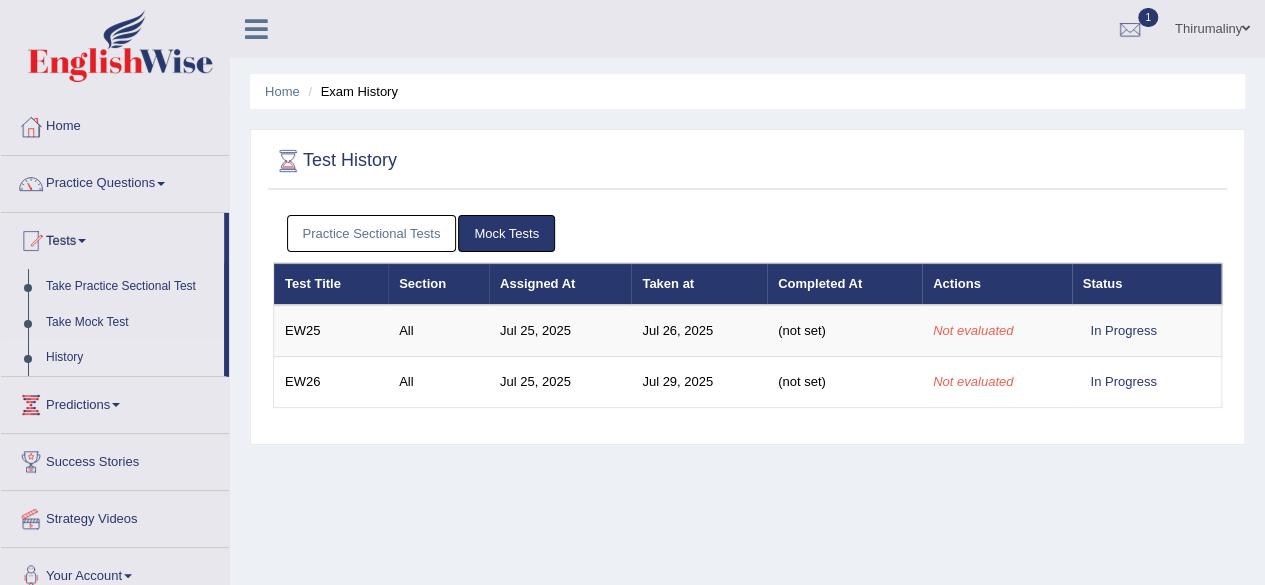 click on "Practice Sectional Tests" at bounding box center (372, 233) 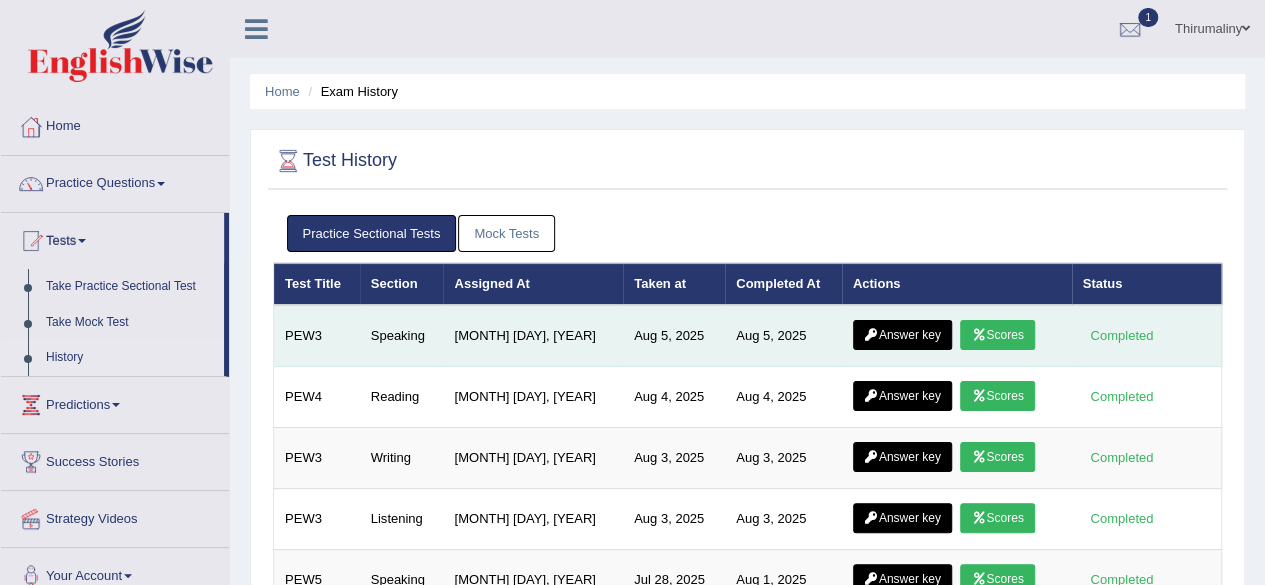 click on "Scores" at bounding box center [997, 335] 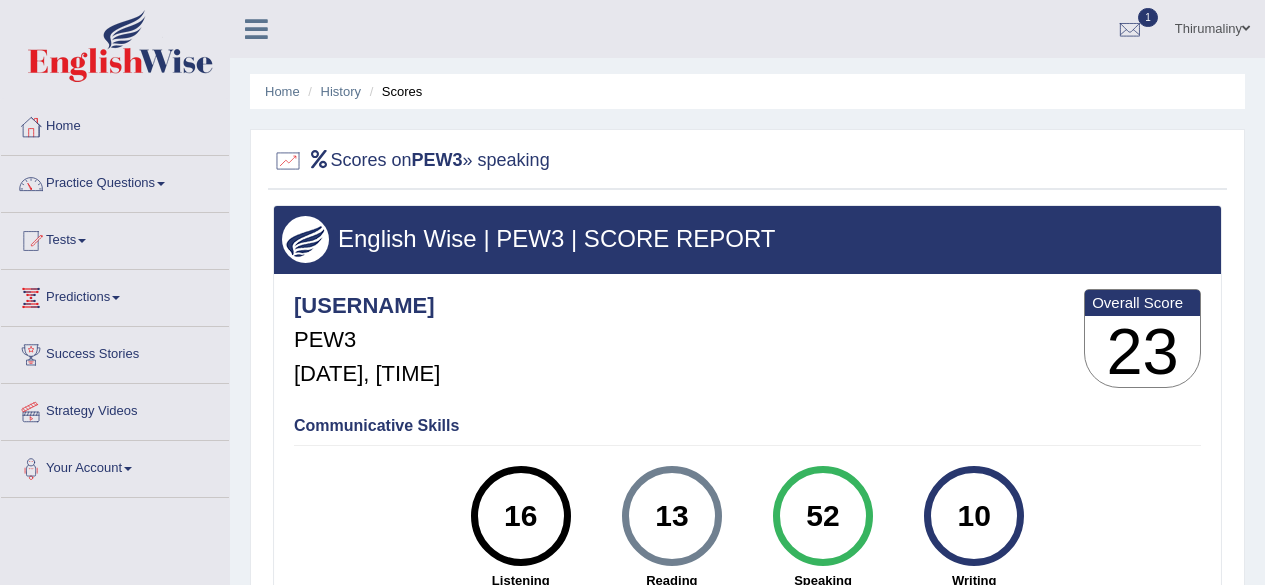 scroll, scrollTop: 0, scrollLeft: 0, axis: both 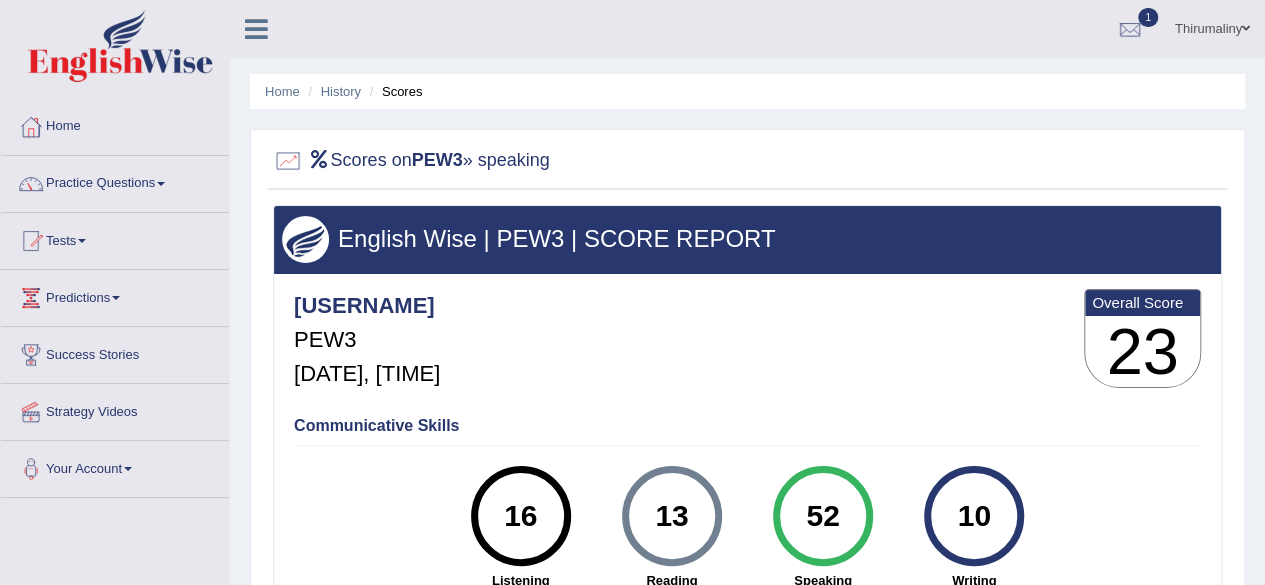 click on "[USERNAME]
Toggle navigation
Username: [USERNAME]
Access Type: Online
Subscription: Silver Package
Log out
1" at bounding box center (747, 29) 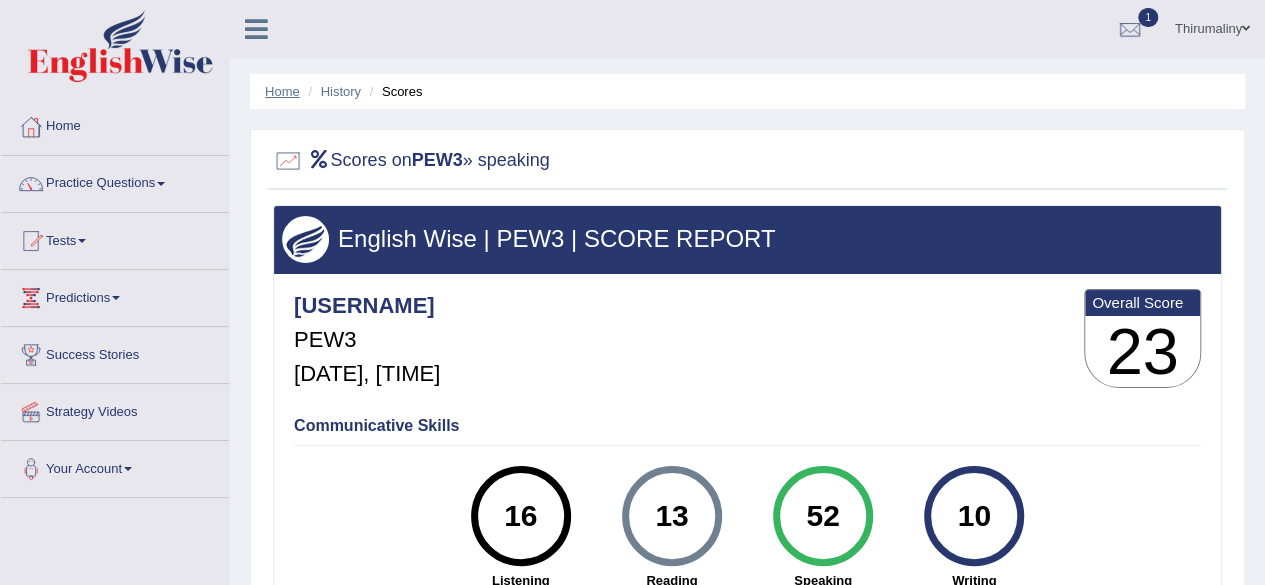 click on "Home" at bounding box center [282, 91] 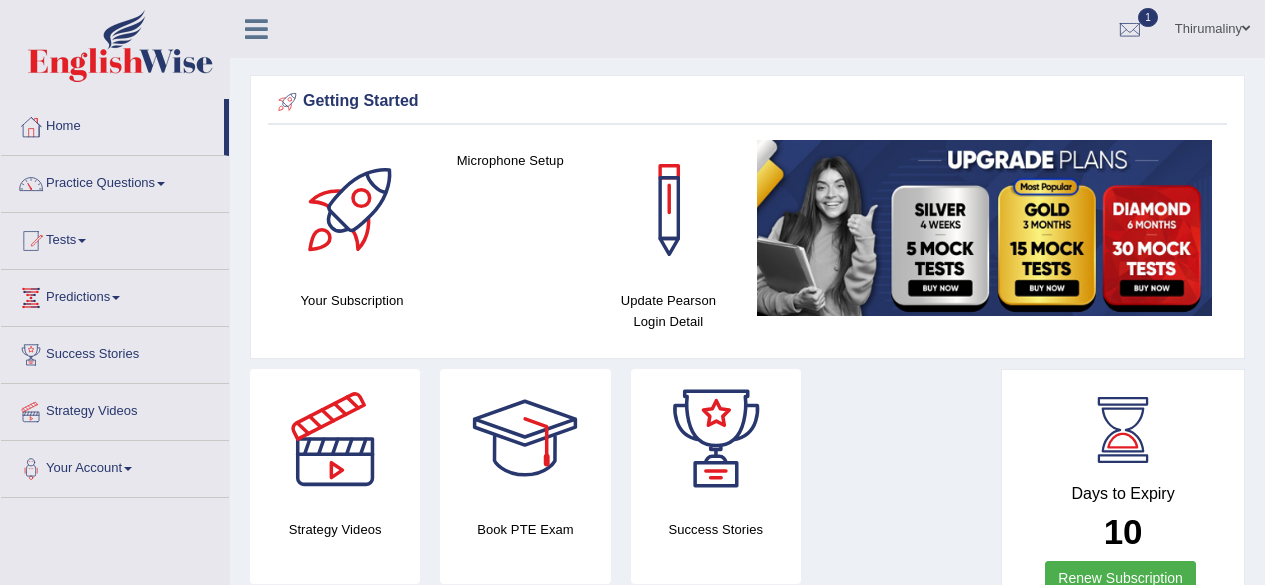 scroll, scrollTop: 0, scrollLeft: 0, axis: both 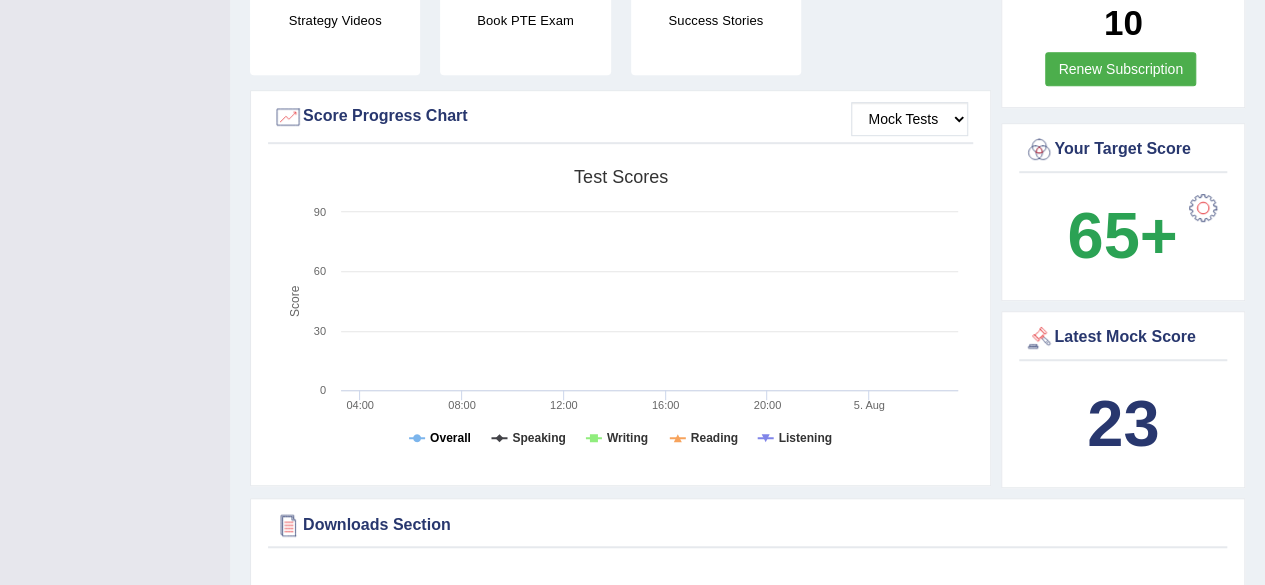 click on "Overall" 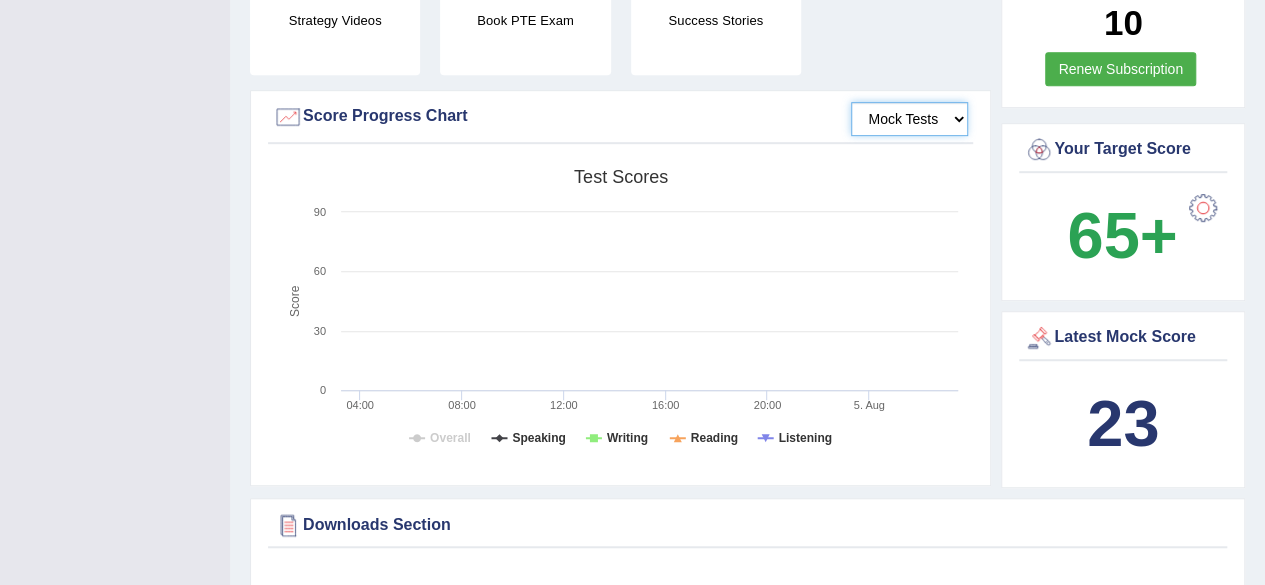 click on "Mock Tests" at bounding box center [909, 119] 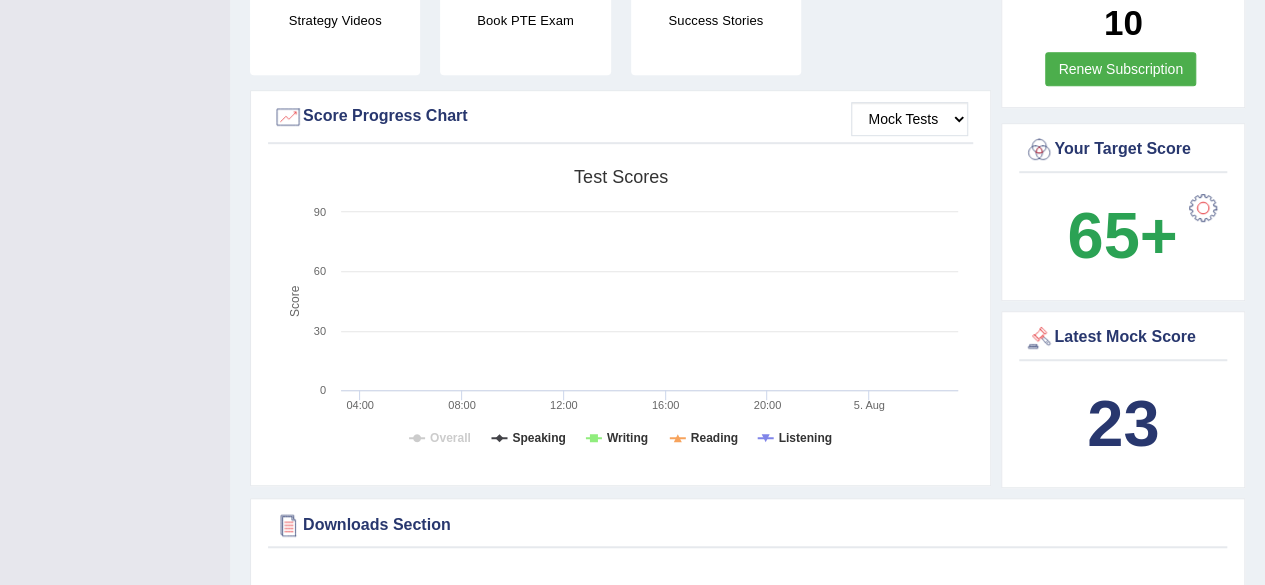 click at bounding box center (288, 117) 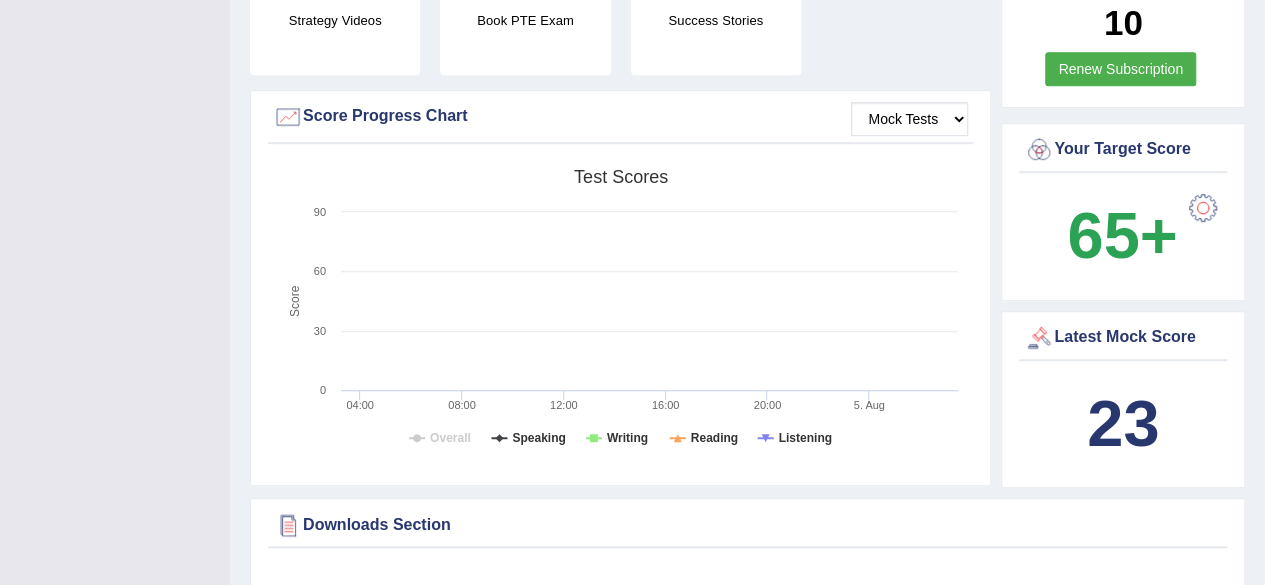 click at bounding box center (288, 117) 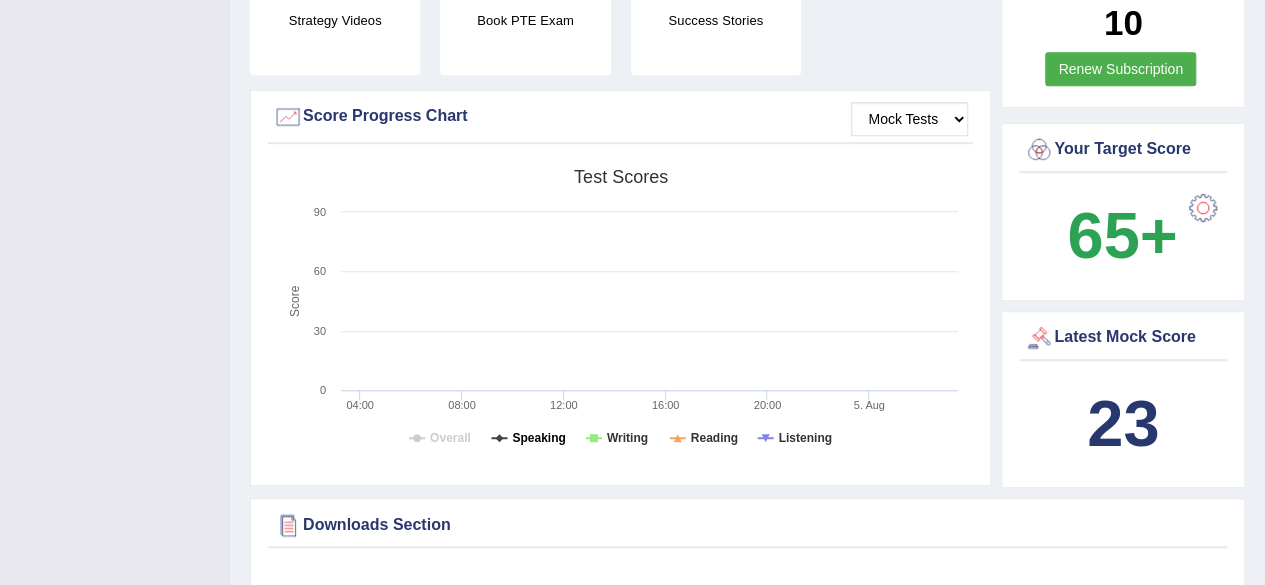 click on "Speaking" 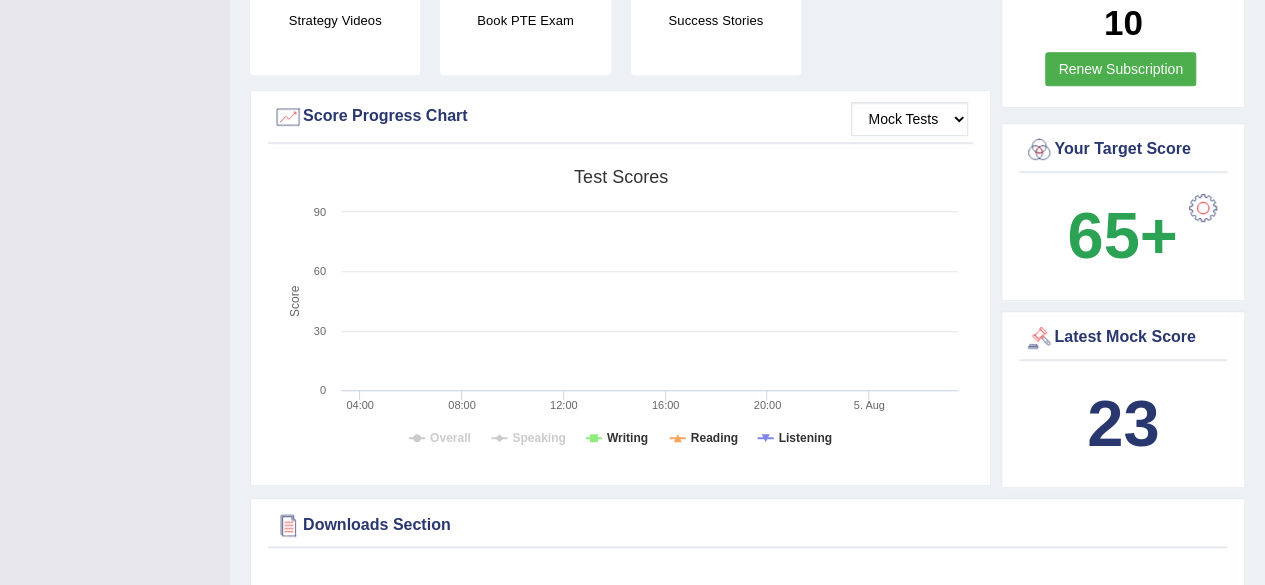 click on "Speaking" 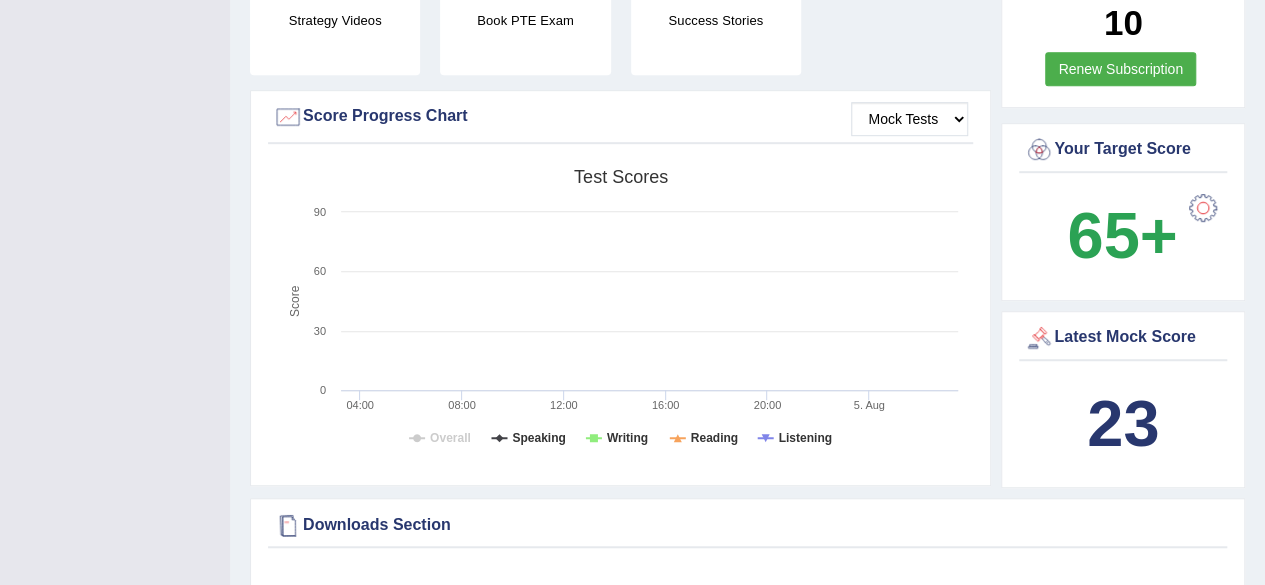 click at bounding box center (288, 525) 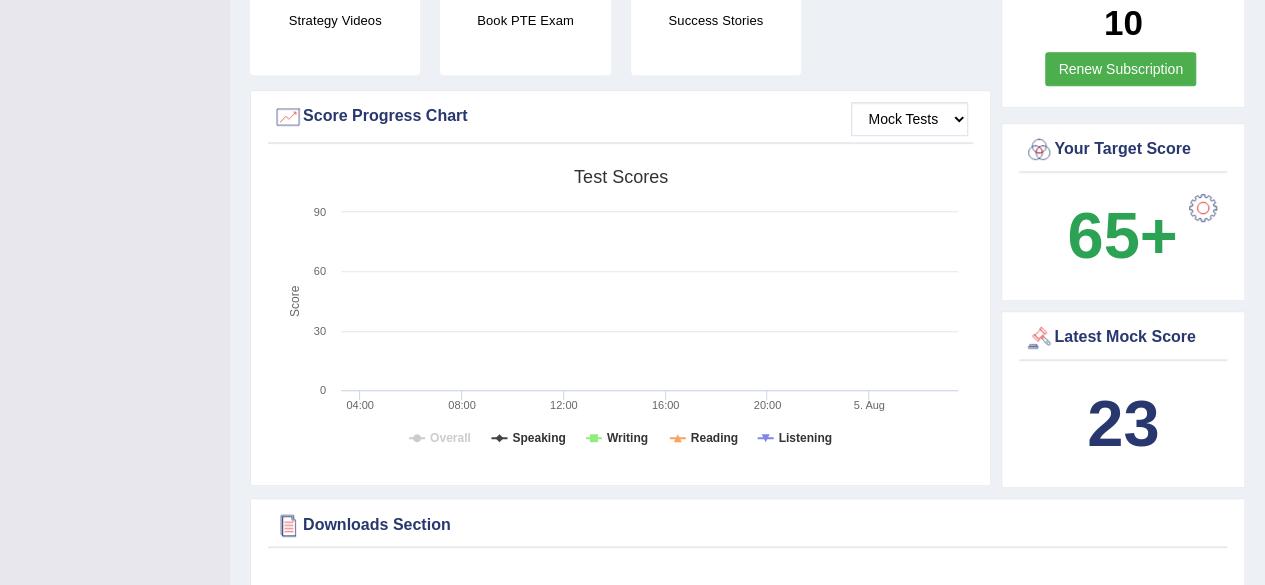 click at bounding box center (288, 525) 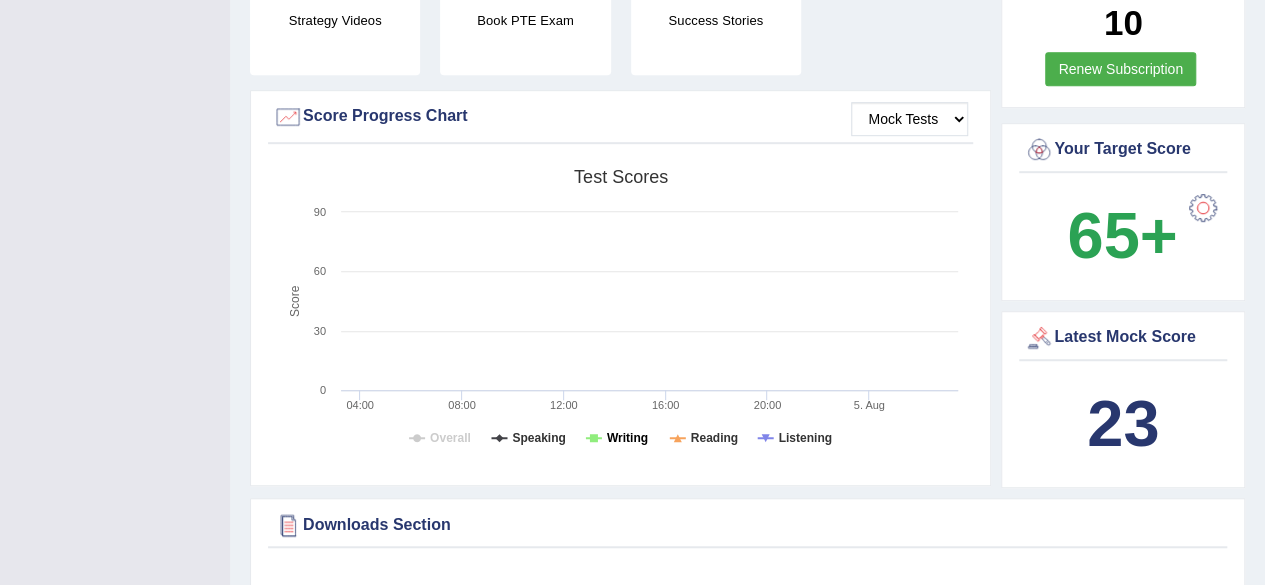 click on "Writing" 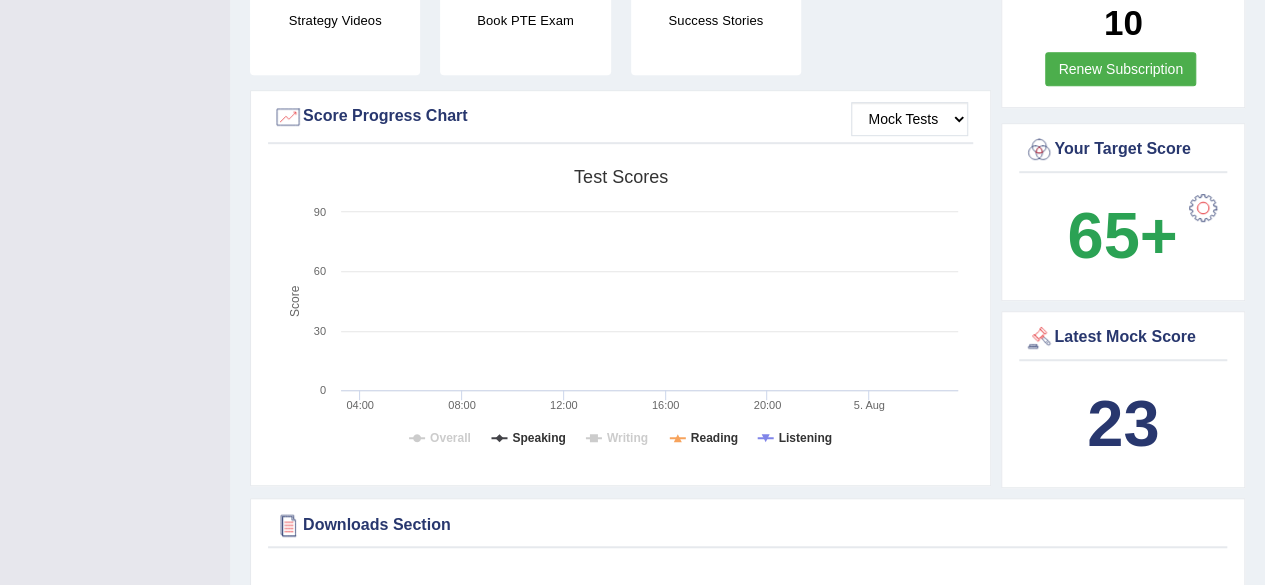 click on "Writing" 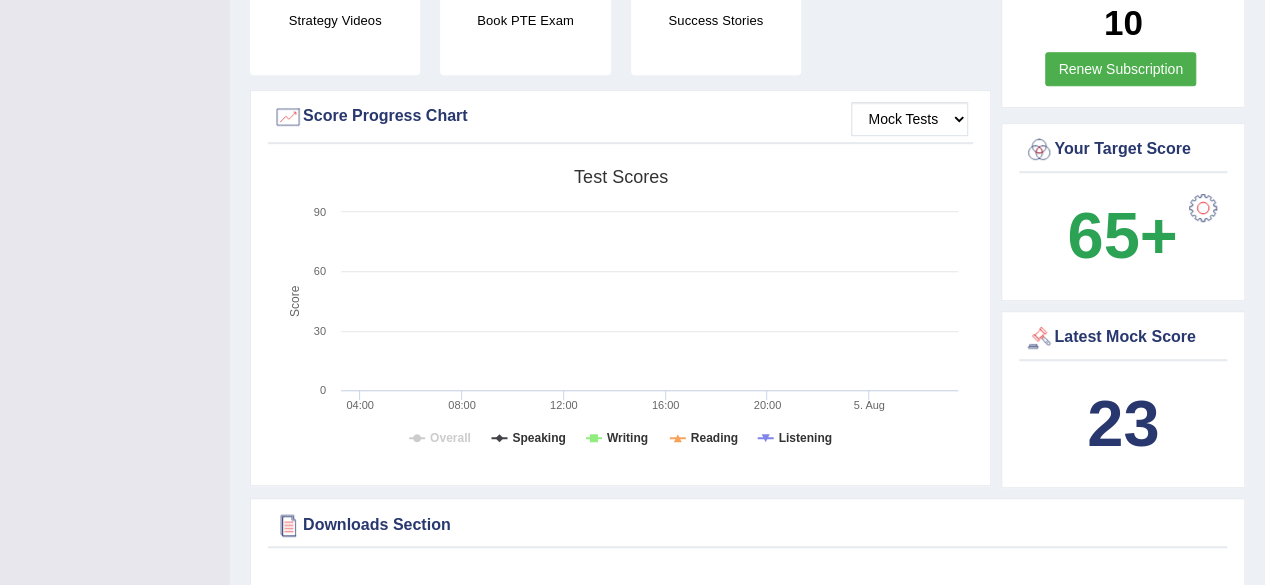 drag, startPoint x: 607, startPoint y: 443, endPoint x: 552, endPoint y: 369, distance: 92.20087 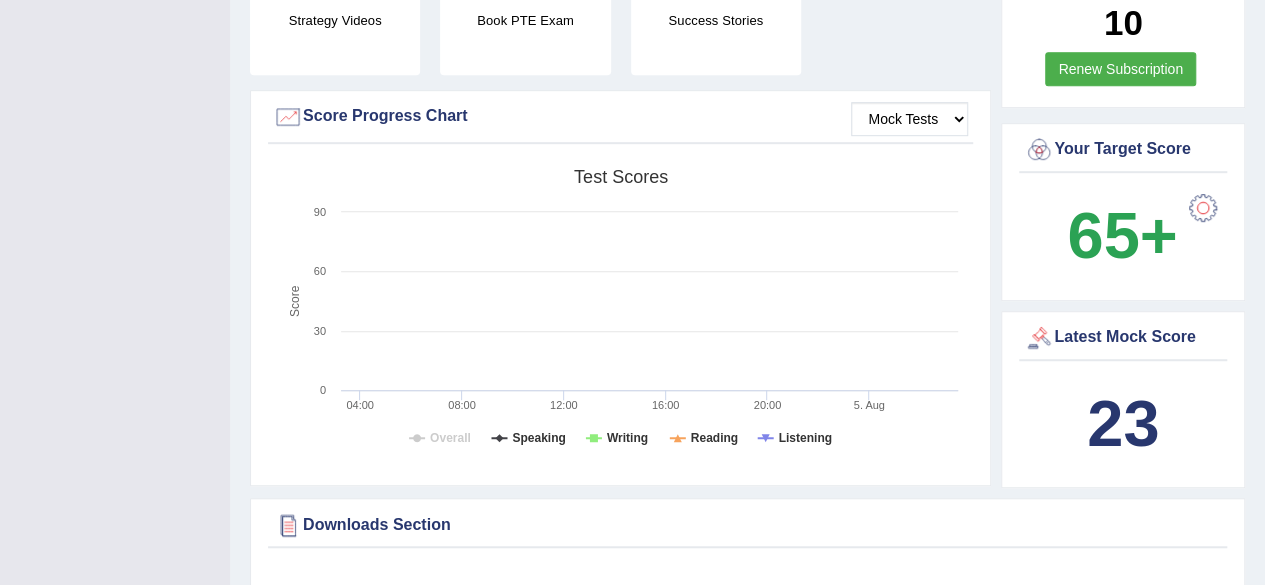 click at bounding box center [288, 117] 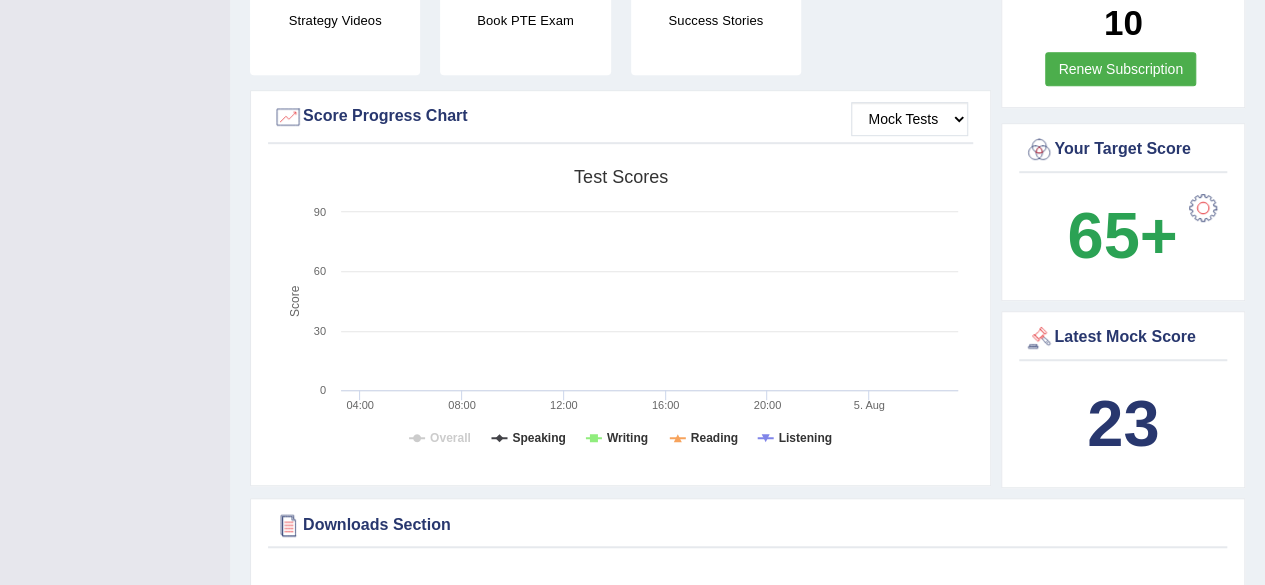 click at bounding box center [288, 117] 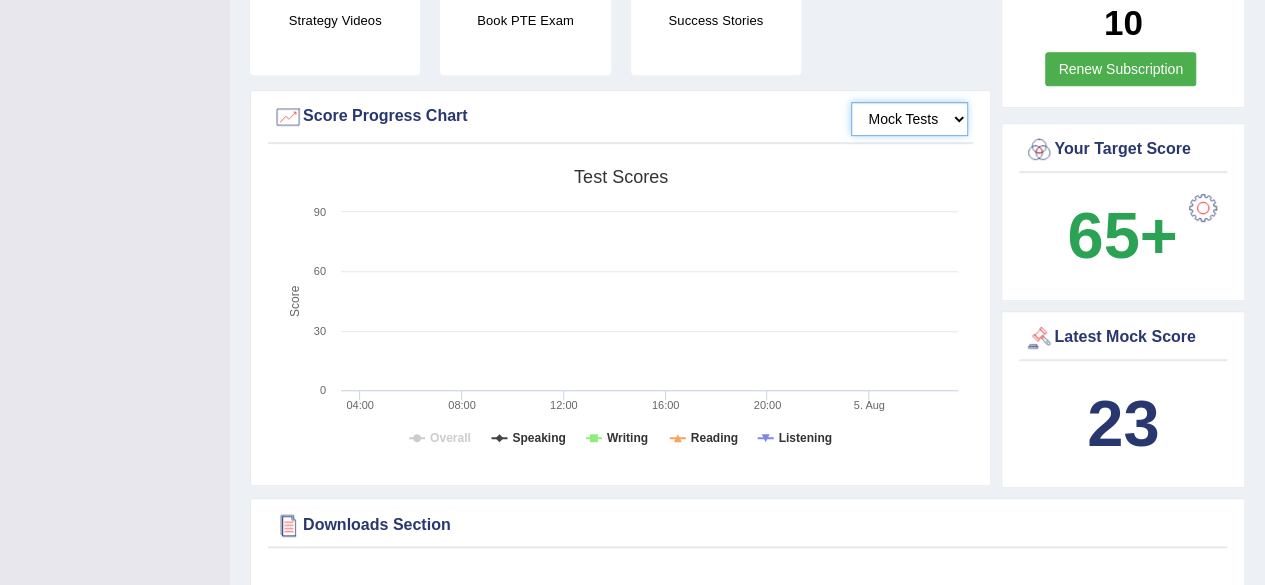 click on "Mock Tests" at bounding box center (909, 119) 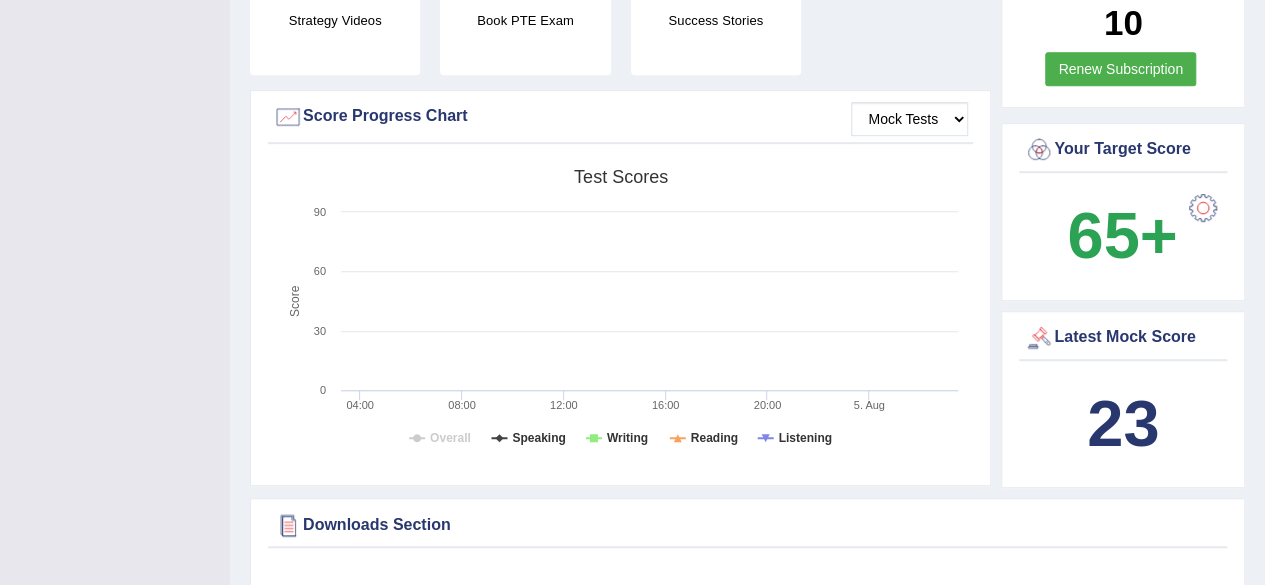 click on "Mock Tests
Score Progress Chart
Created with Highcharts 7.1.2 Score Test scores Overall Speaking Writing Reading Listening 04:00 08:00 12:00 16:00 20:00 5. Aug 0 30 60 90" at bounding box center [620, 288] 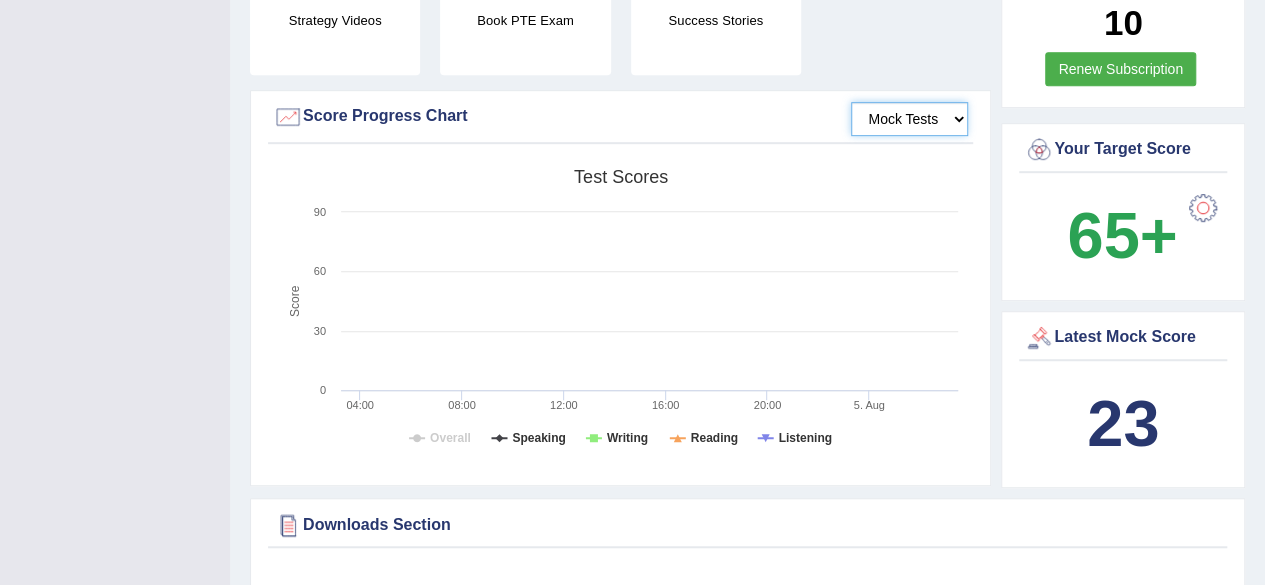 click on "Mock Tests" at bounding box center [909, 119] 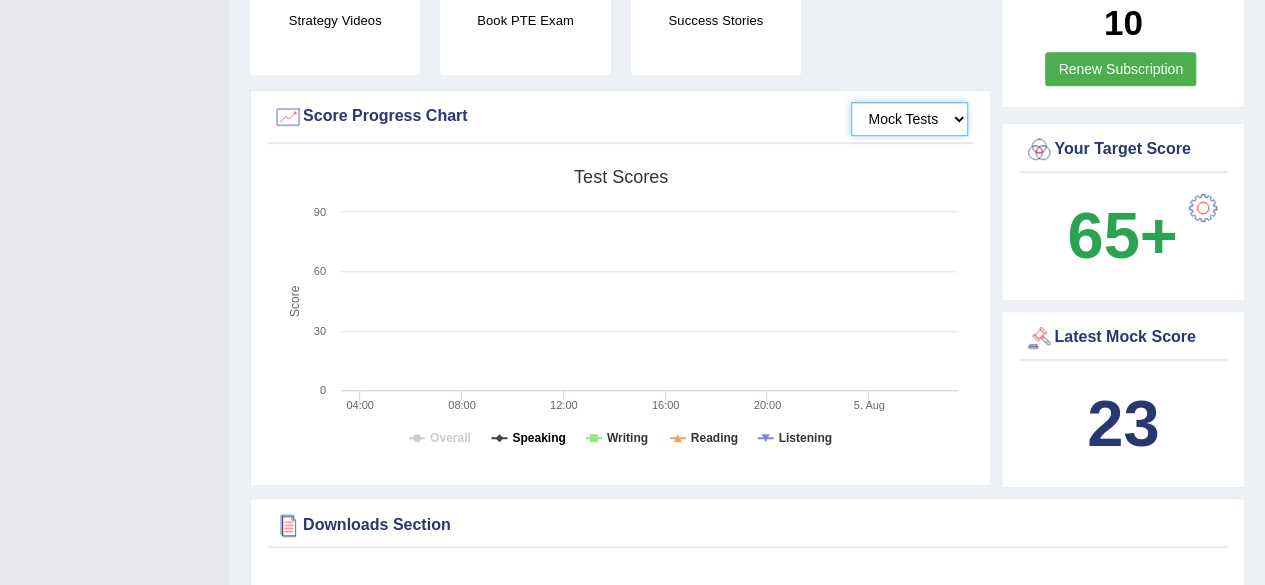 click on "Speaking" 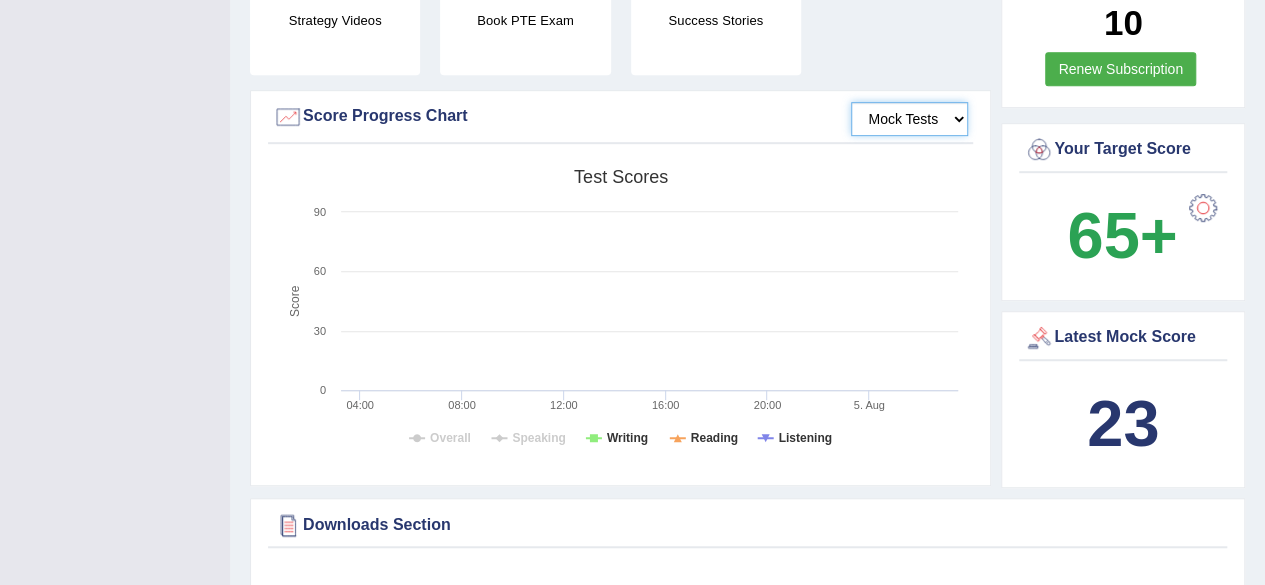 click on "Speaking" 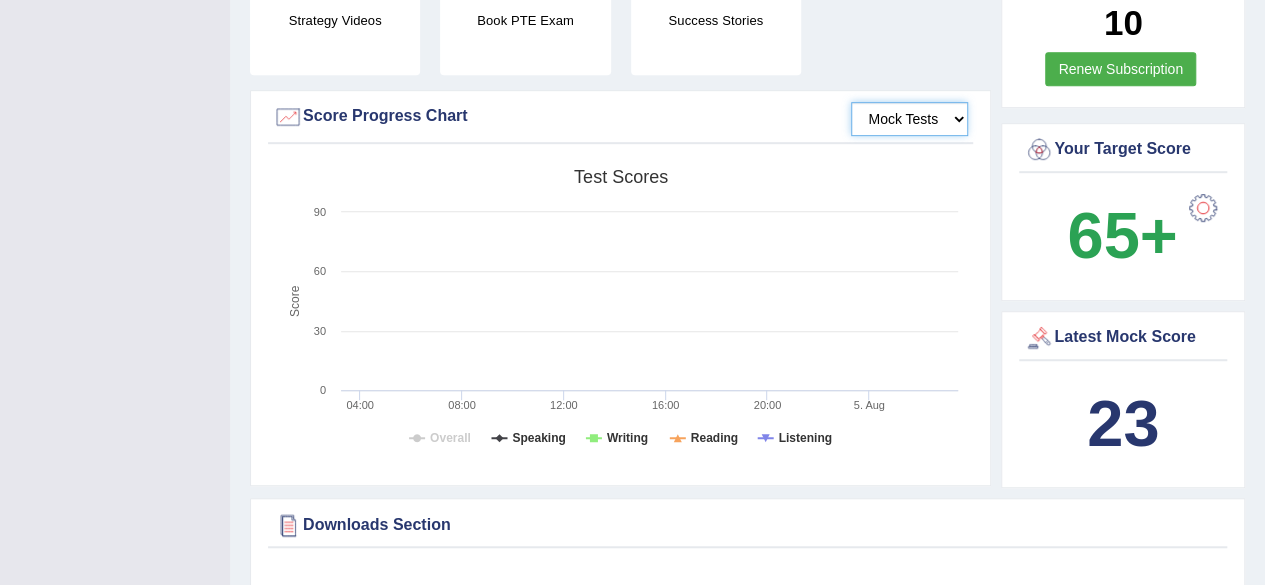 click on "Speaking" 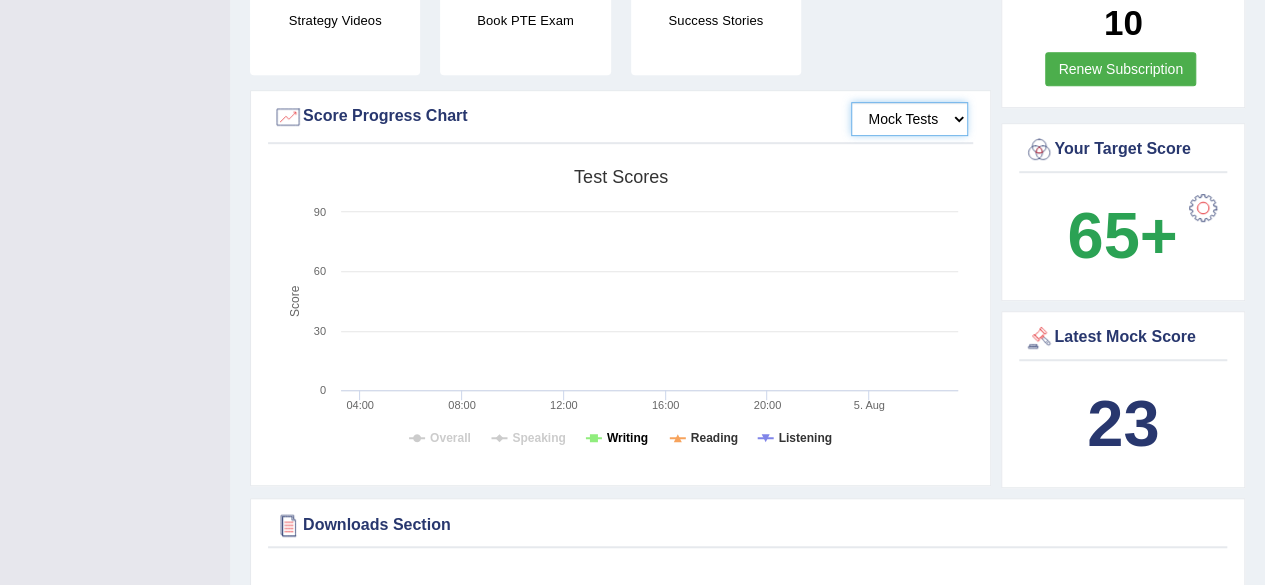 click on "Writing" 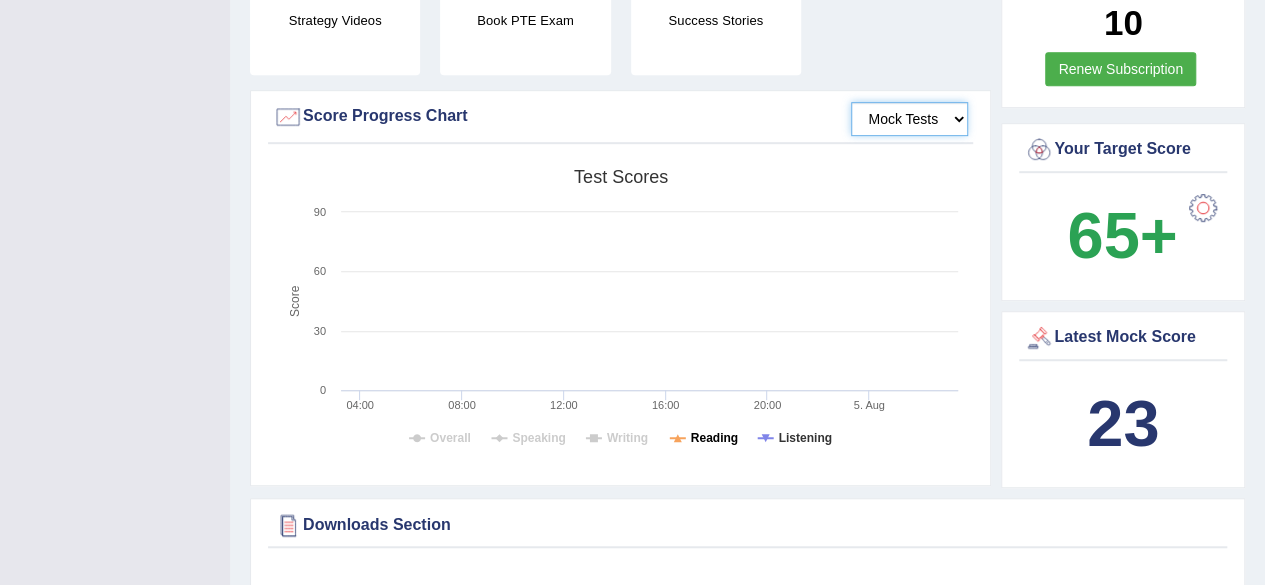 click on "Reading" 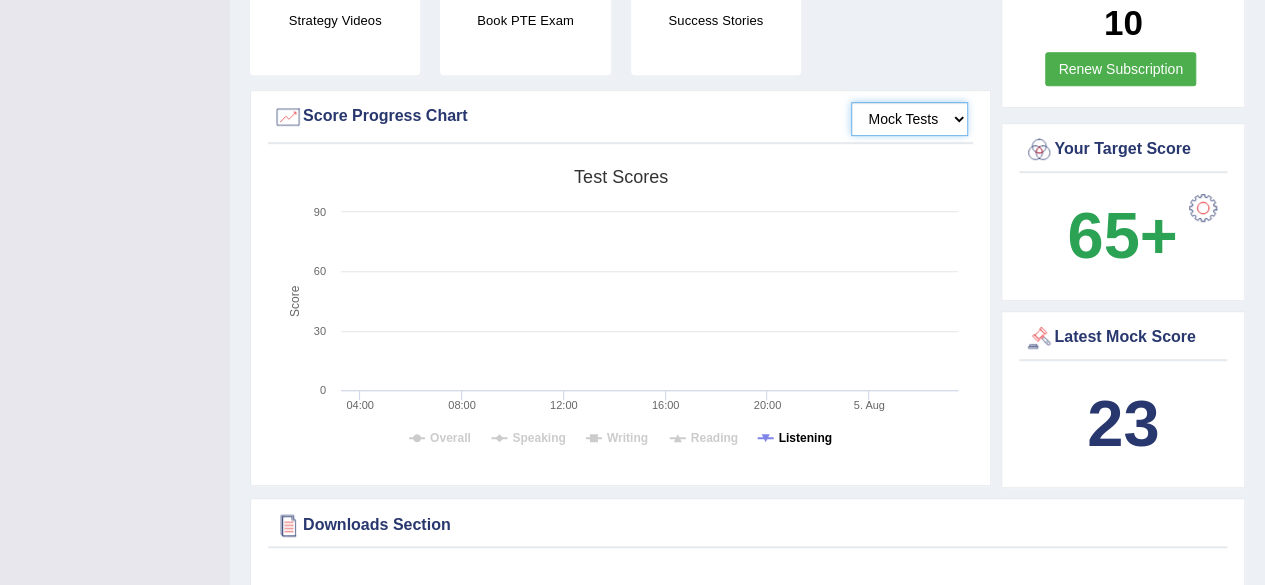 click on "Listening" 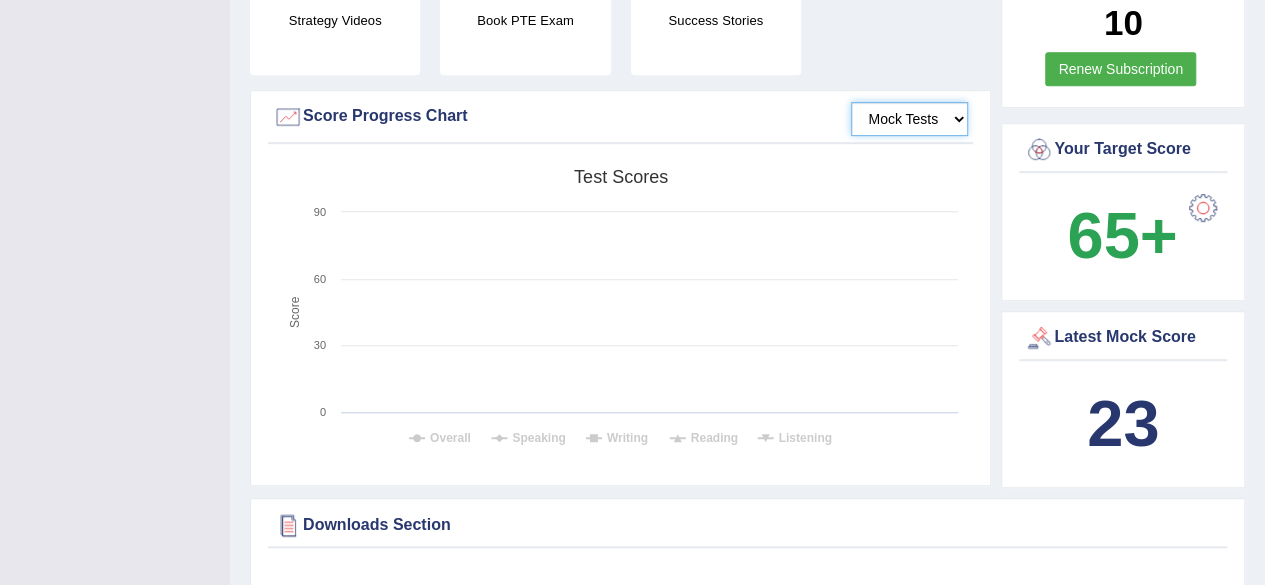 click on "Test scores" 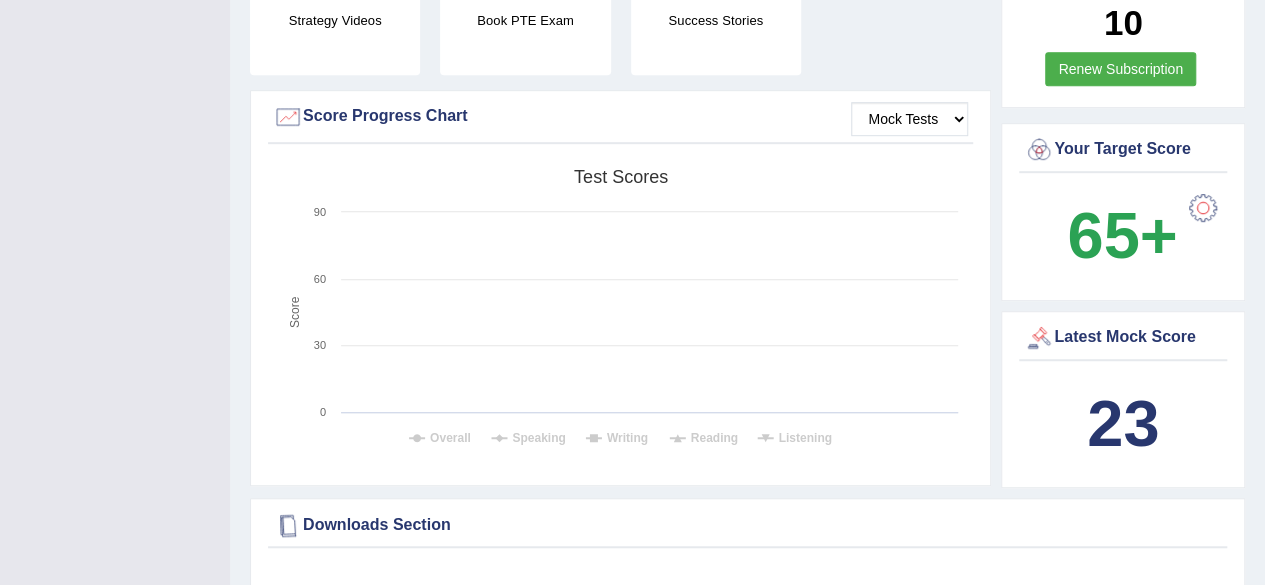 click at bounding box center [288, 525] 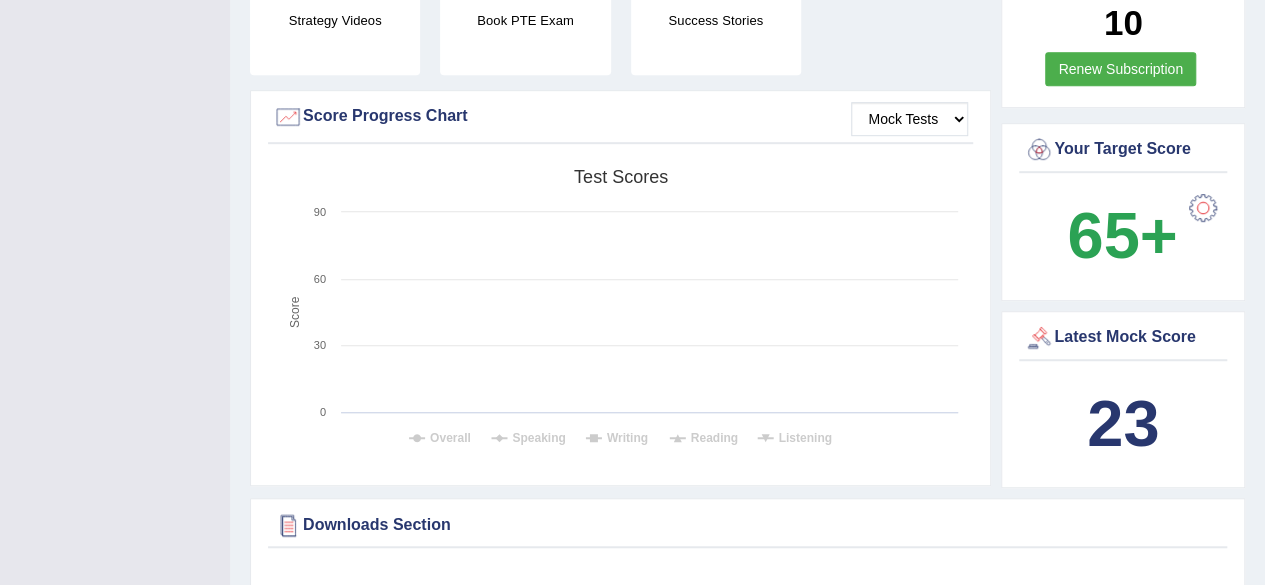 click at bounding box center [288, 525] 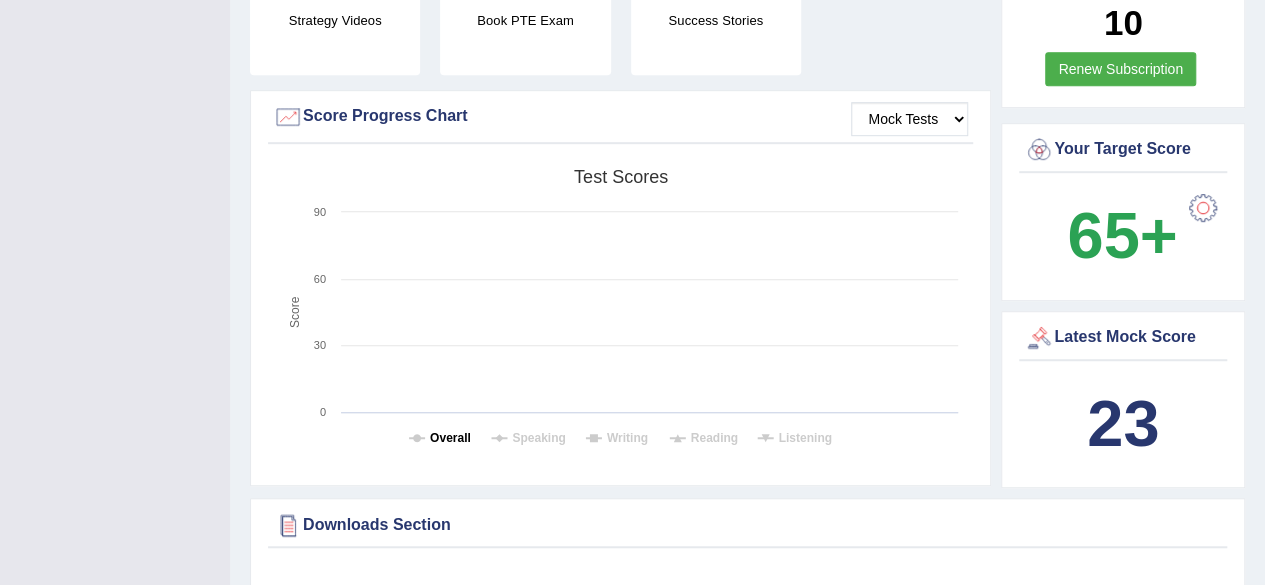 drag, startPoint x: 434, startPoint y: 426, endPoint x: 416, endPoint y: 432, distance: 18.973665 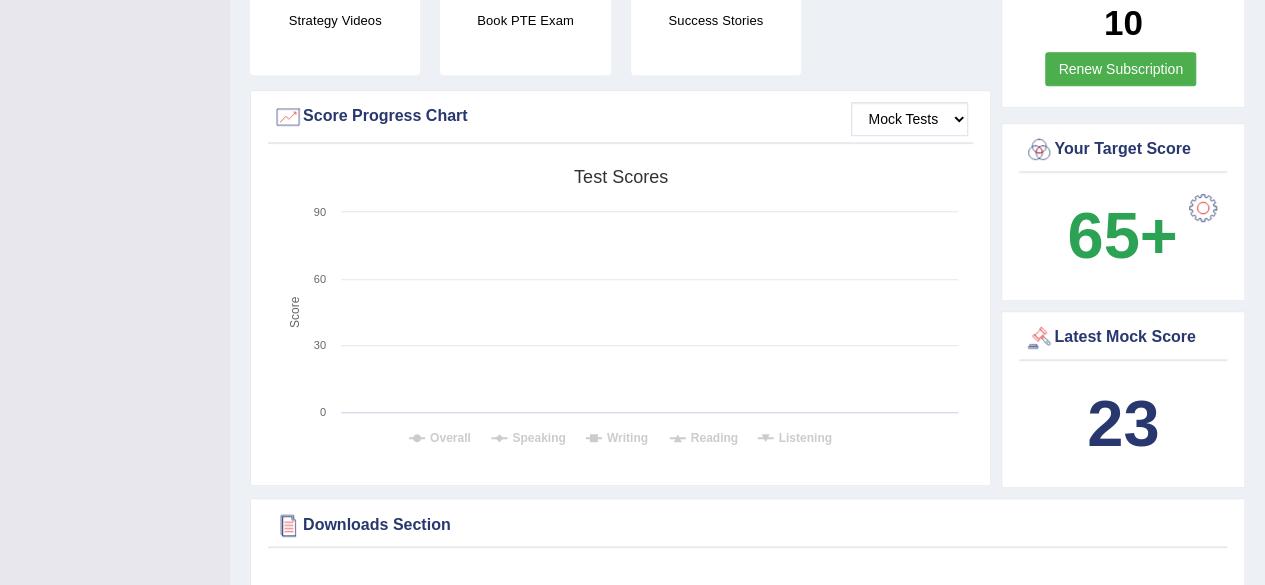 click 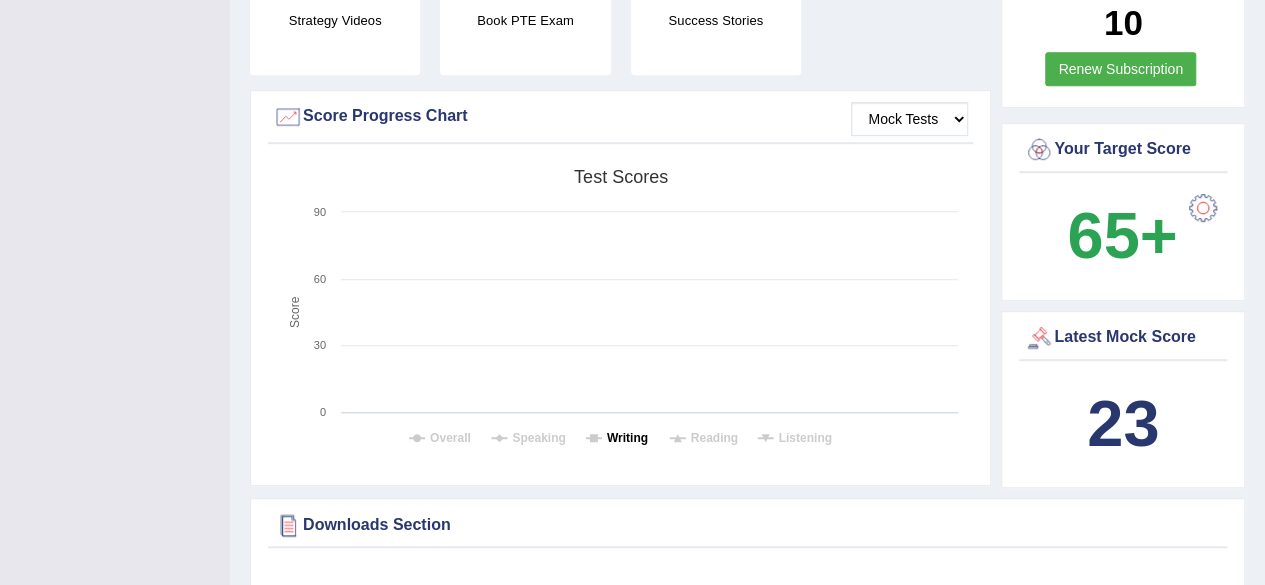 drag, startPoint x: 507, startPoint y: 444, endPoint x: 638, endPoint y: 438, distance: 131.13733 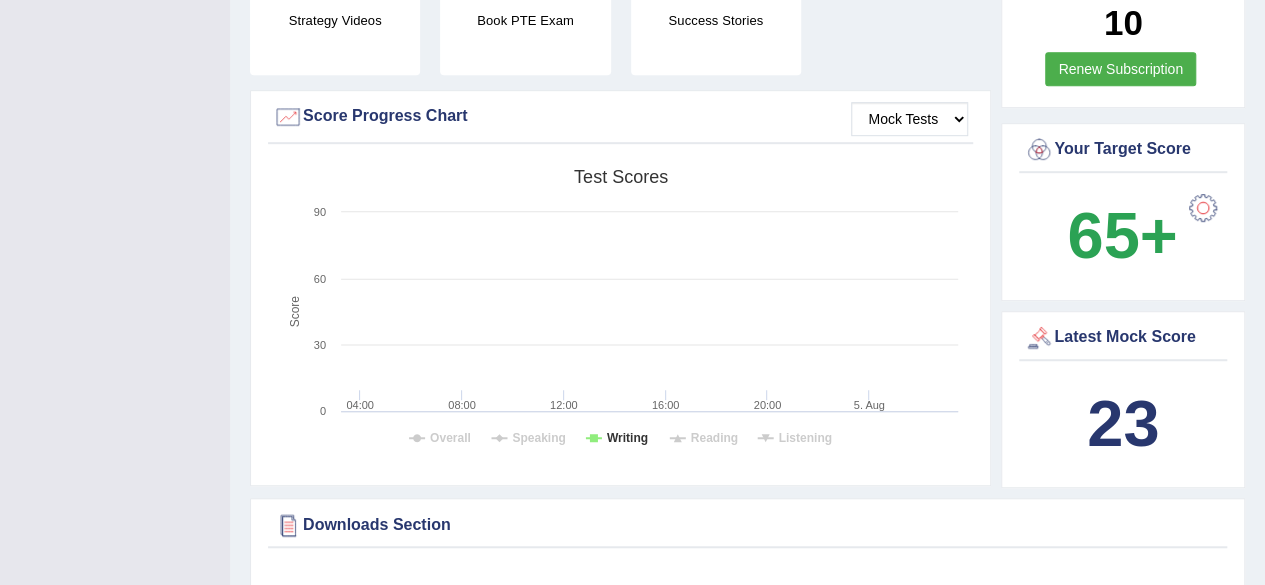 click on "Writing" 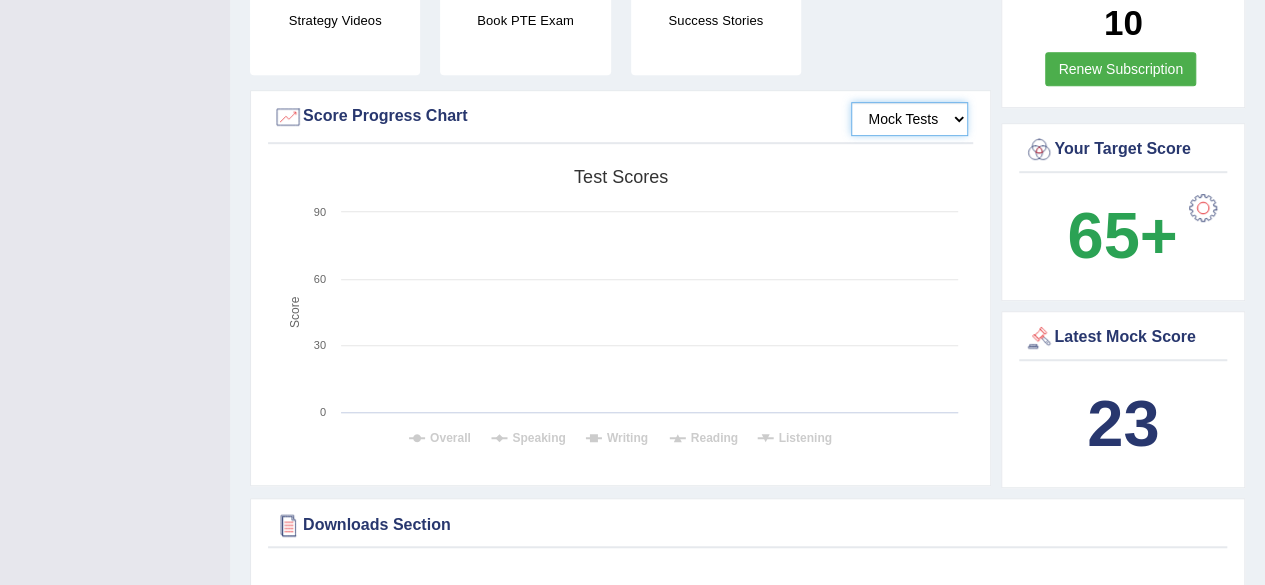 click on "Mock Tests" at bounding box center [909, 119] 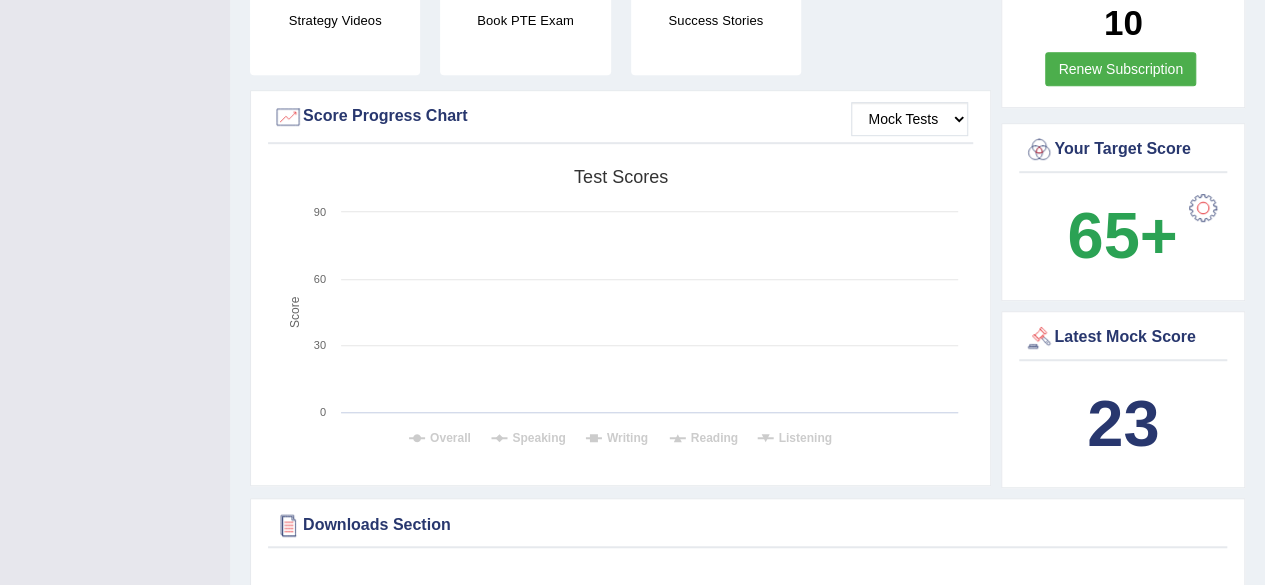 click on "Mock Tests
Score Progress Chart" at bounding box center (620, 122) 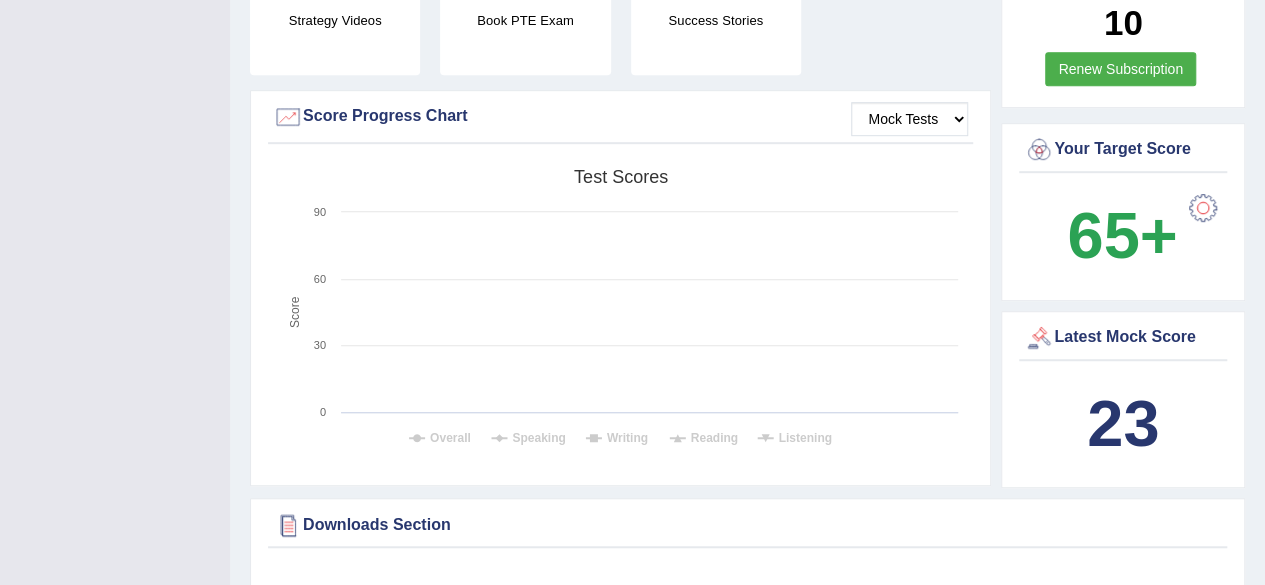drag, startPoint x: 945, startPoint y: 140, endPoint x: 297, endPoint y: 111, distance: 648.6486 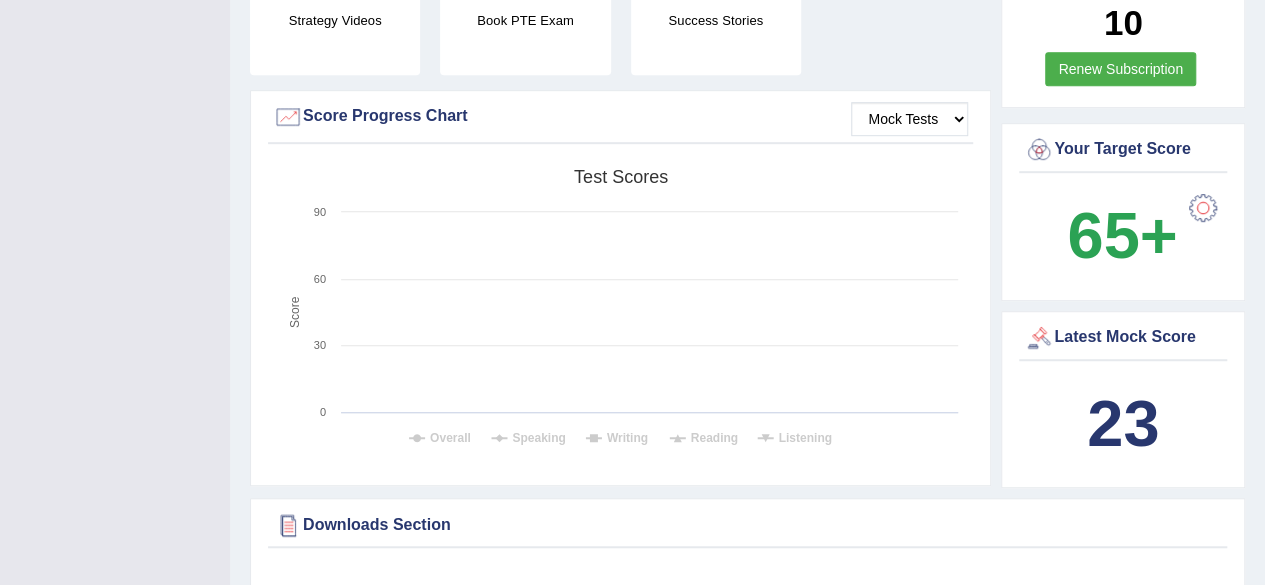 click at bounding box center (288, 117) 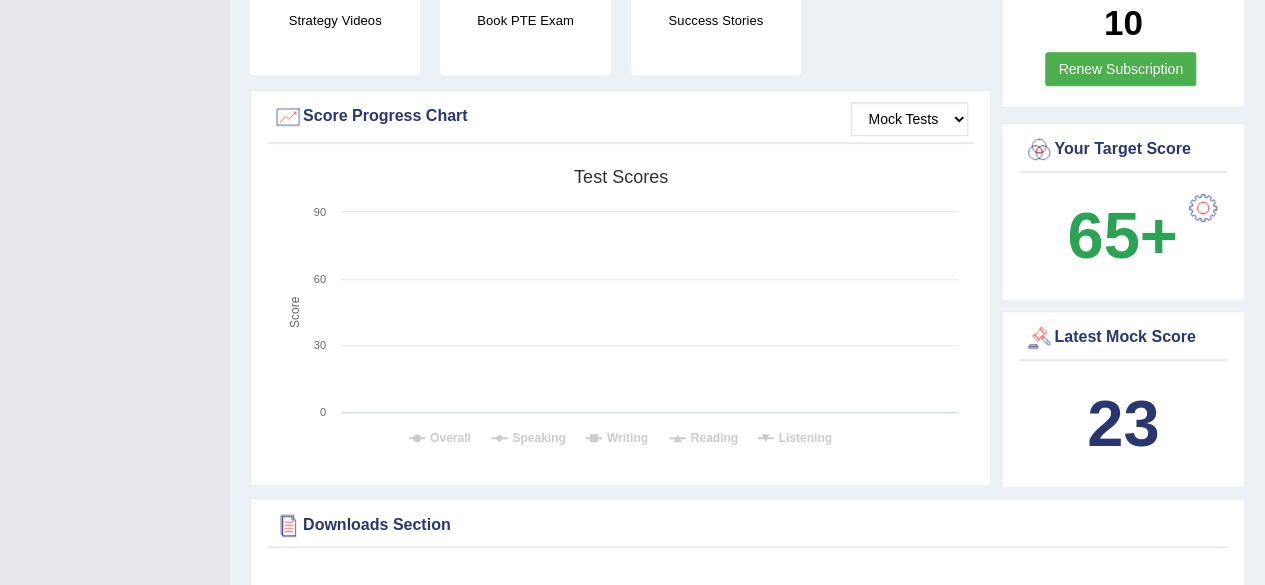 click at bounding box center (288, 117) 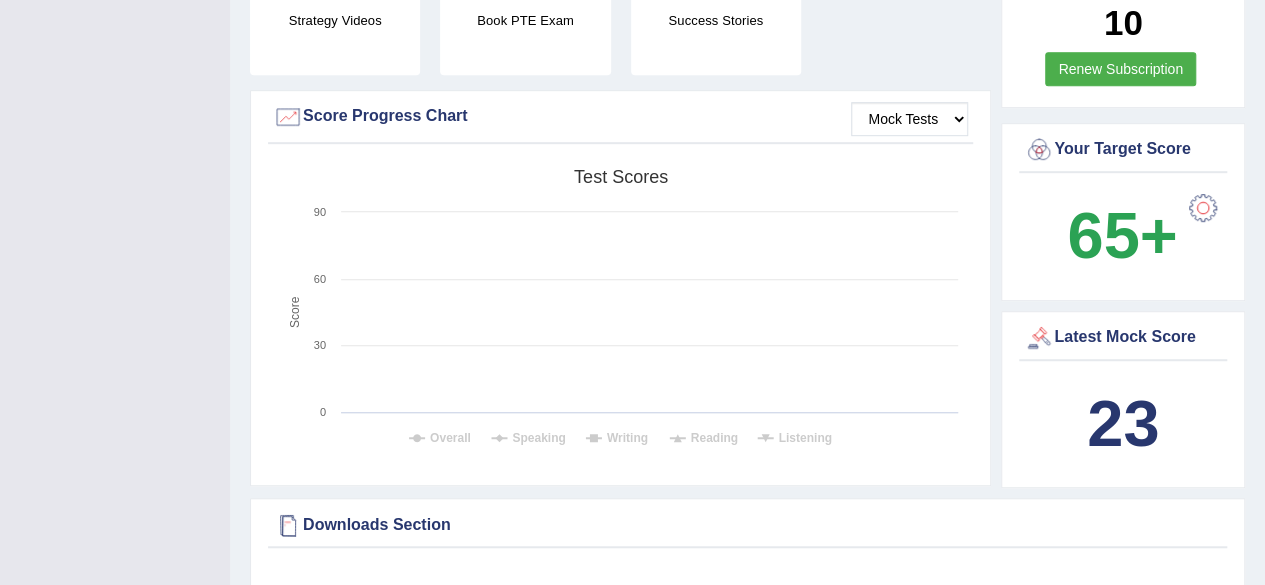 click at bounding box center (288, 525) 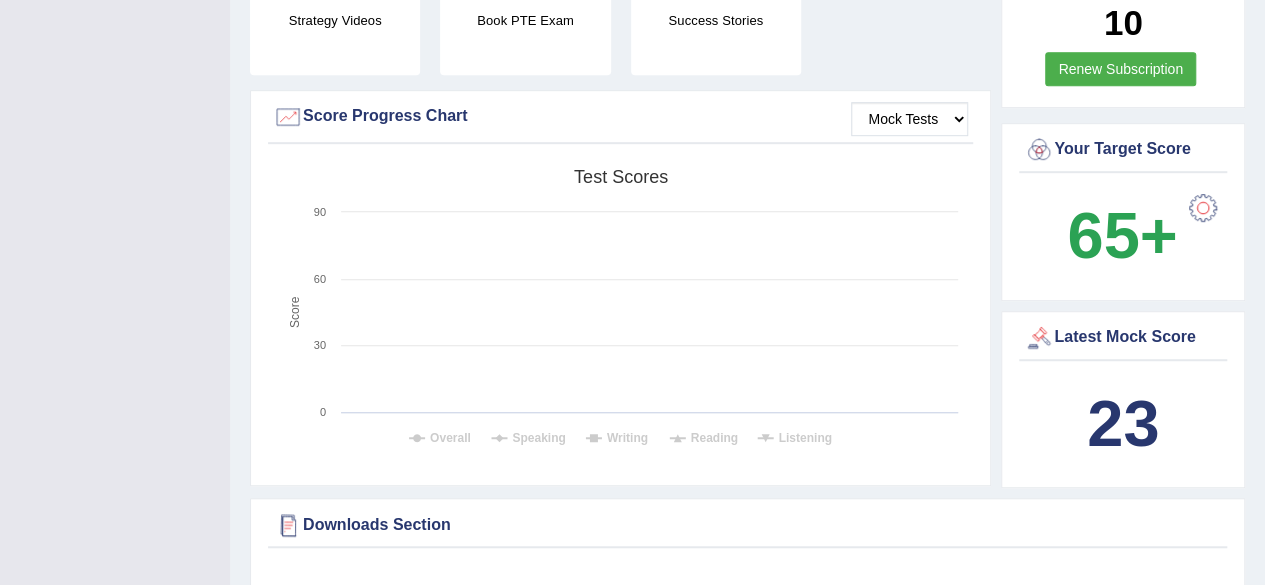 click at bounding box center (288, 525) 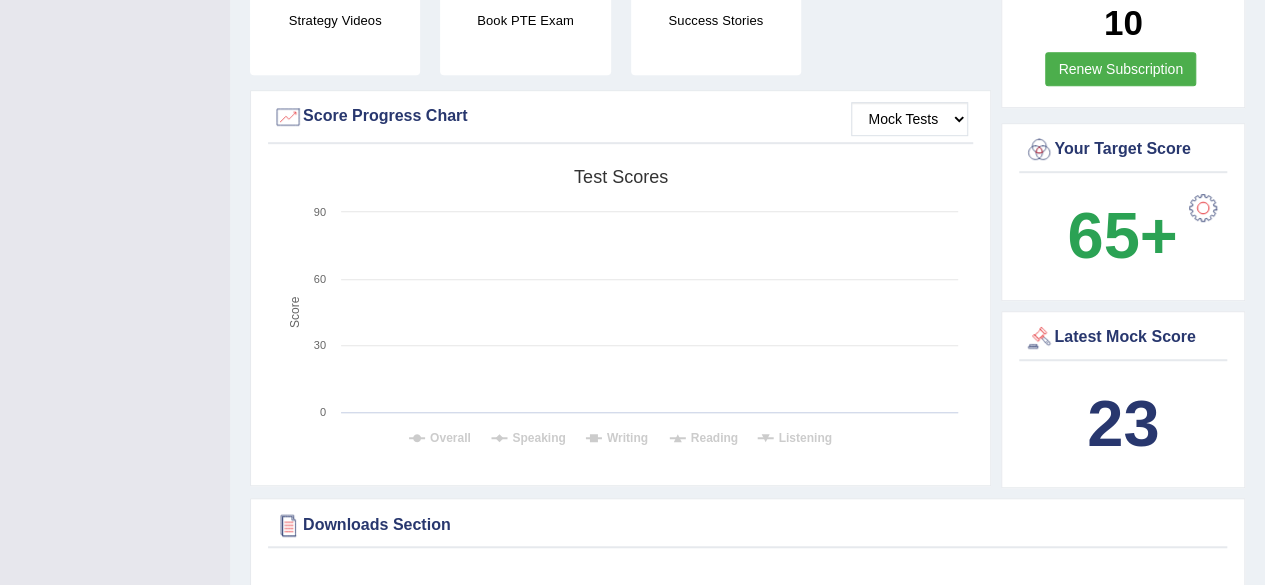 click at bounding box center (288, 525) 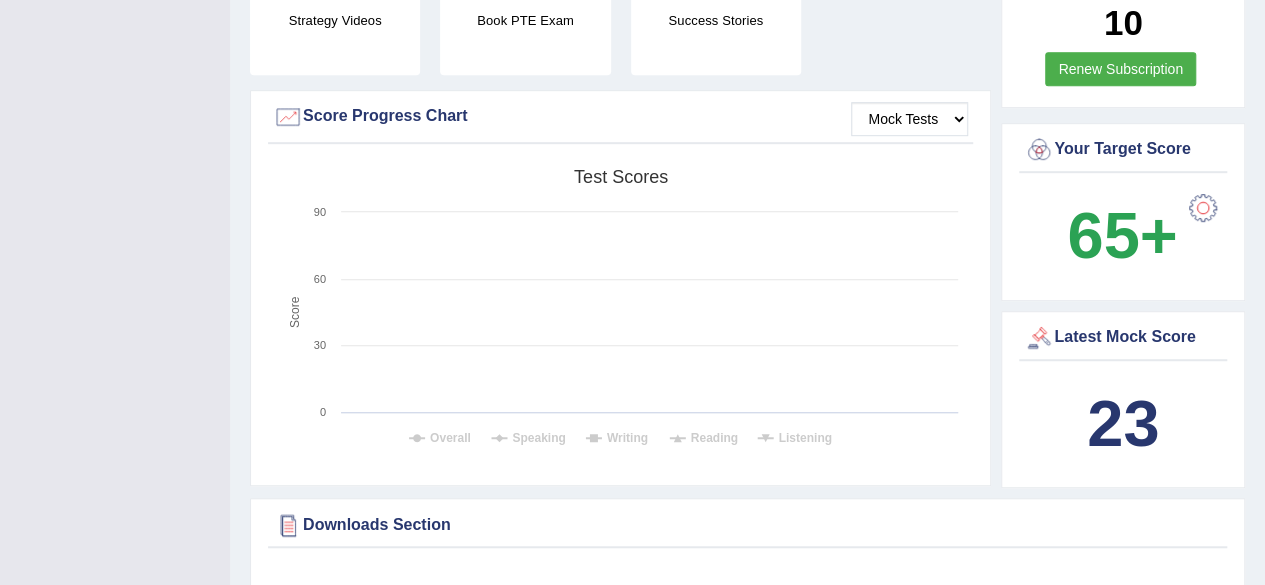 click at bounding box center [288, 525] 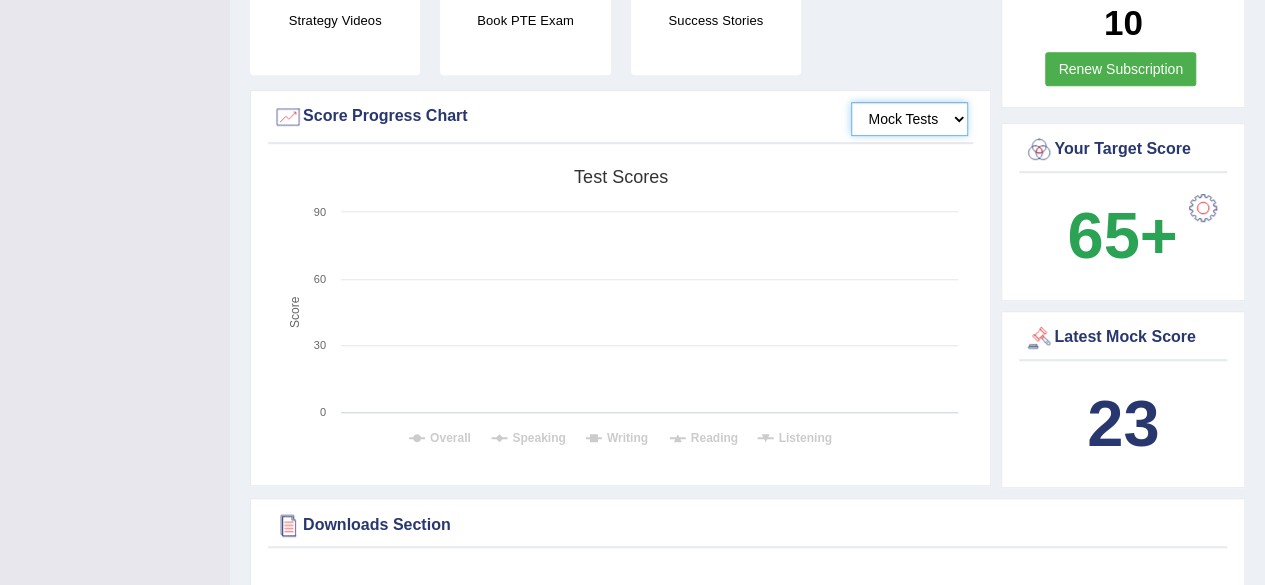 click on "Mock Tests" at bounding box center (909, 119) 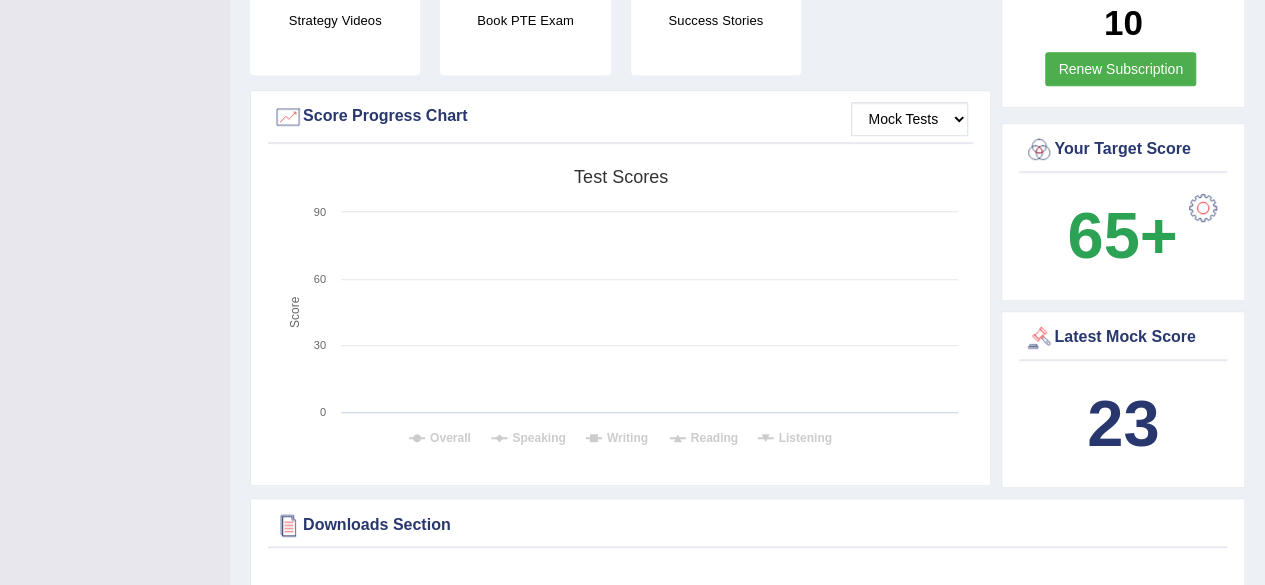 click on "Mock Tests
Score Progress Chart
Created with Highcharts 7.1.2 Score Test scores Overall Speaking Writing Reading Listening 0 30 60 90" at bounding box center (620, 288) 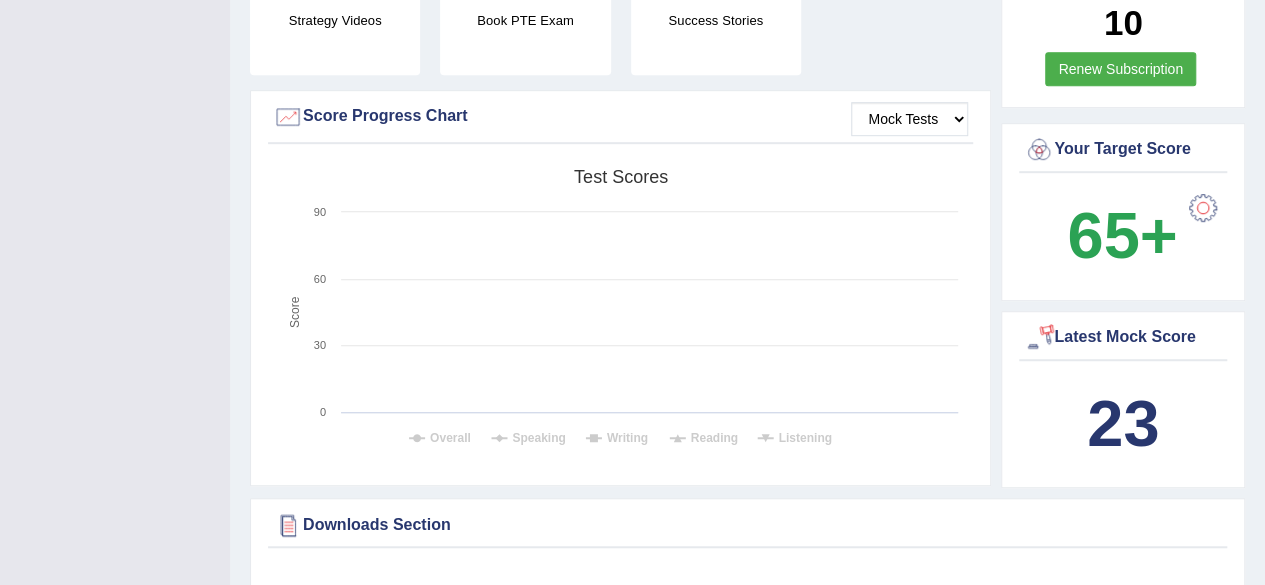 drag, startPoint x: 1120, startPoint y: 334, endPoint x: 1035, endPoint y: 329, distance: 85.146935 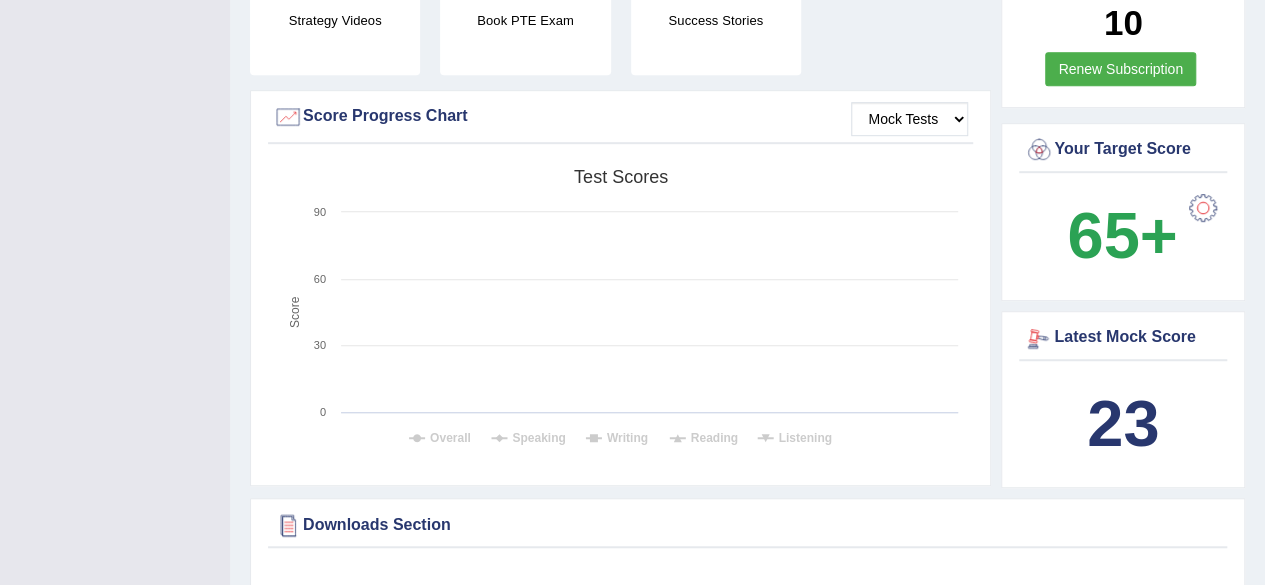 click at bounding box center (1039, 338) 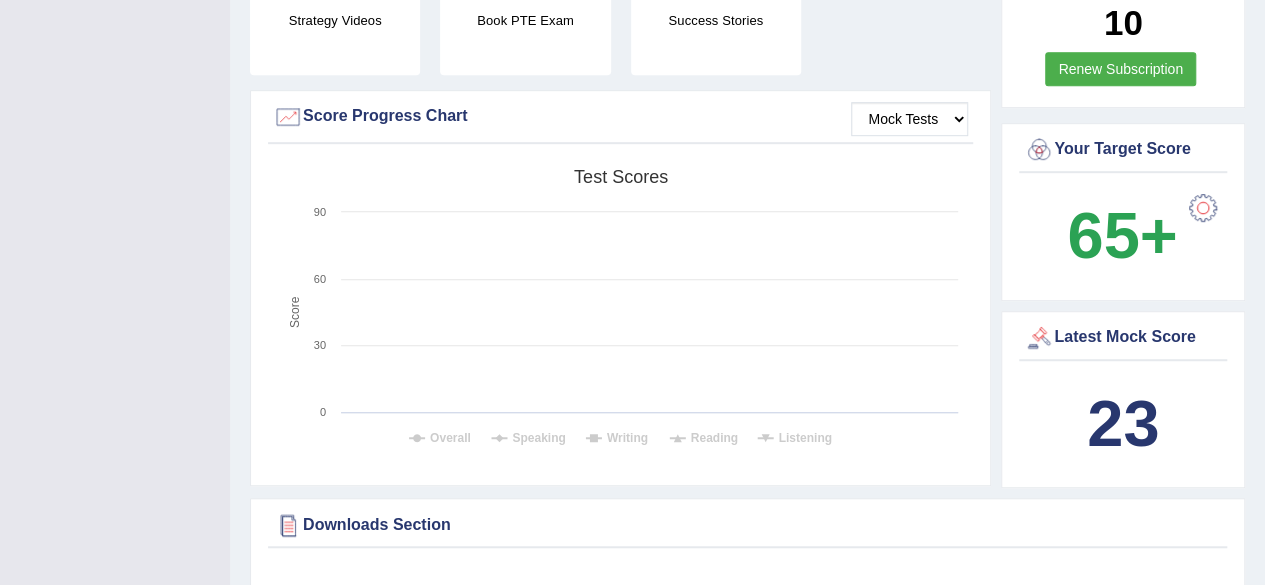 click at bounding box center [1039, 338] 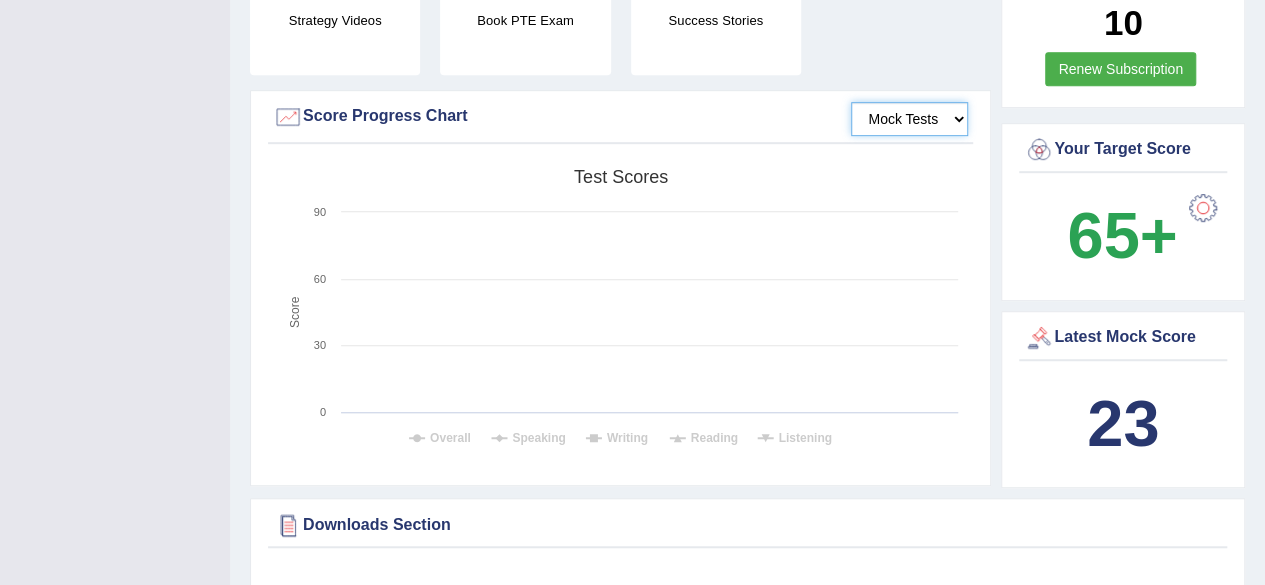 click on "Mock Tests" at bounding box center [909, 119] 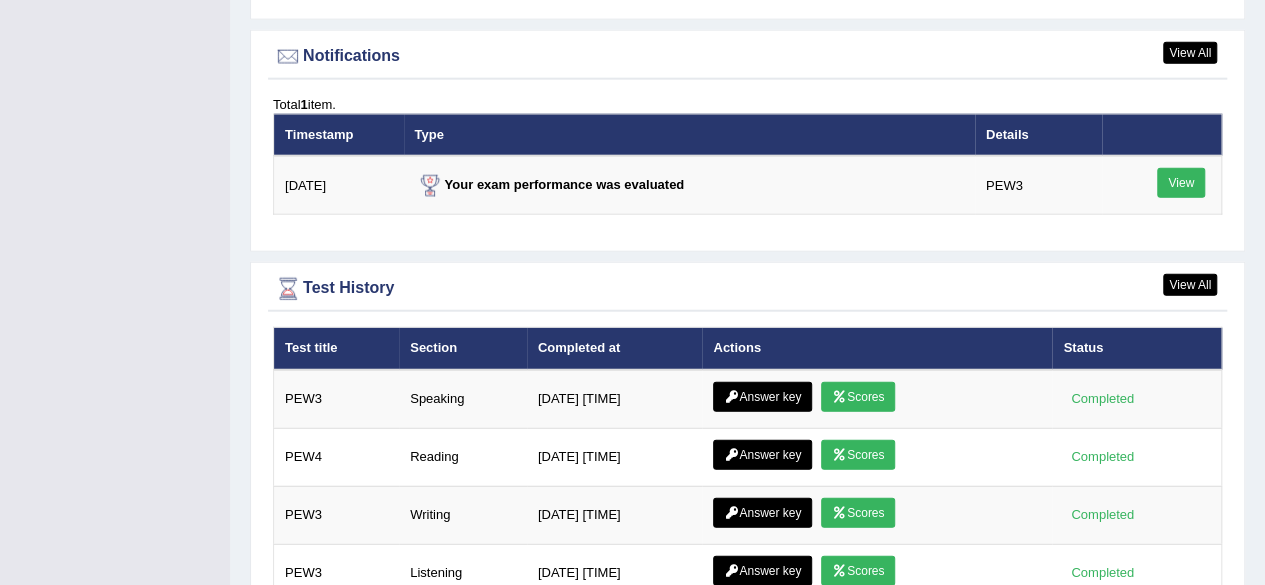 scroll, scrollTop: 2622, scrollLeft: 0, axis: vertical 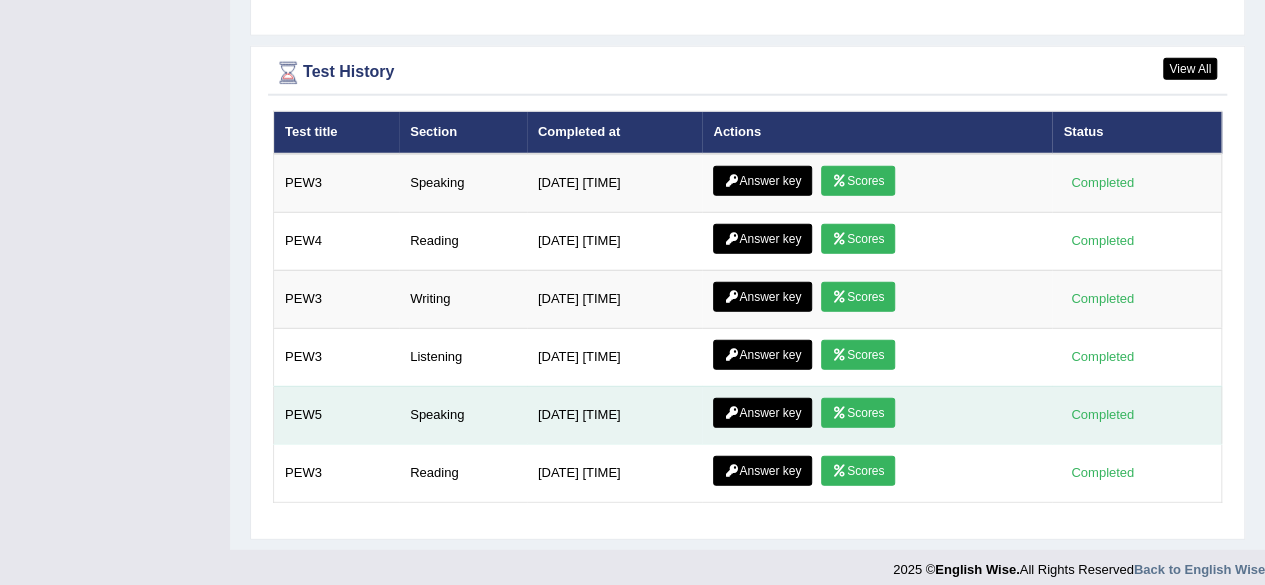 click on "Scores" at bounding box center (858, 413) 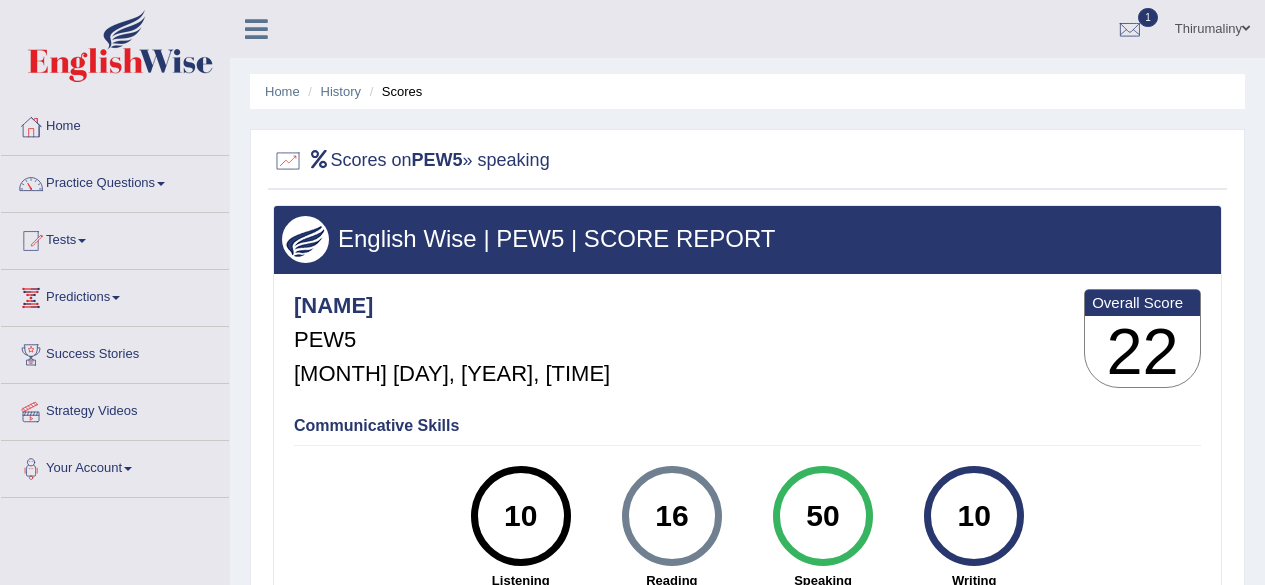 scroll, scrollTop: 0, scrollLeft: 0, axis: both 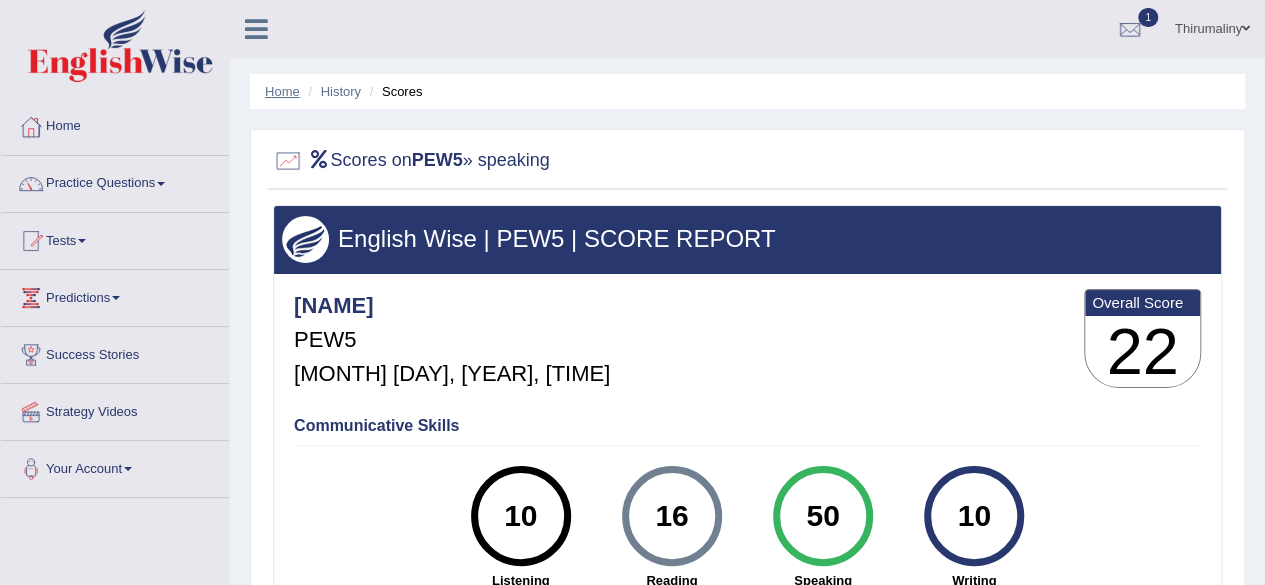 click on "Home" at bounding box center [282, 91] 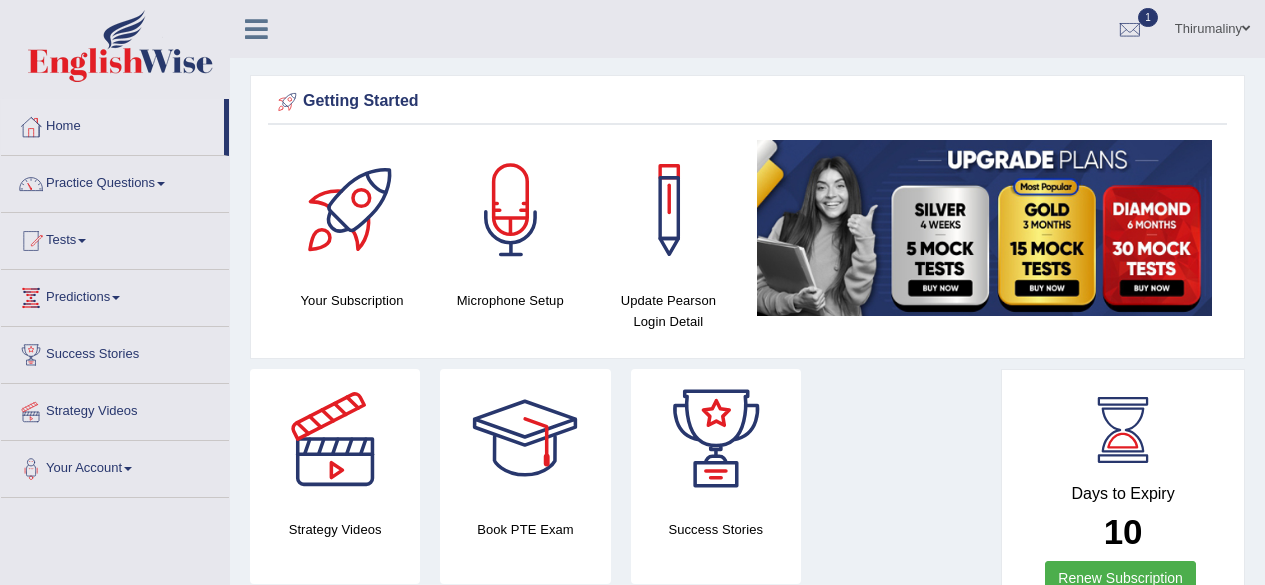 scroll, scrollTop: 0, scrollLeft: 0, axis: both 